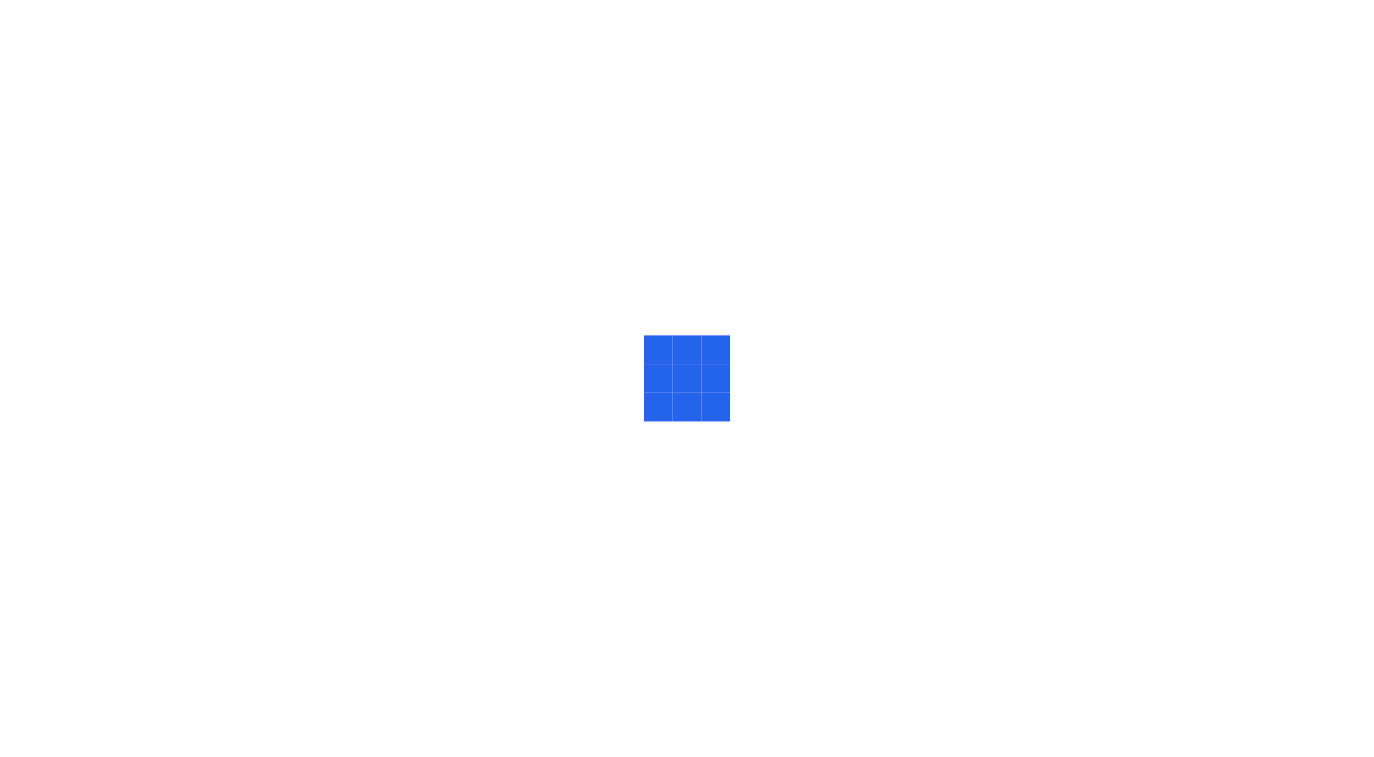 scroll, scrollTop: 0, scrollLeft: 0, axis: both 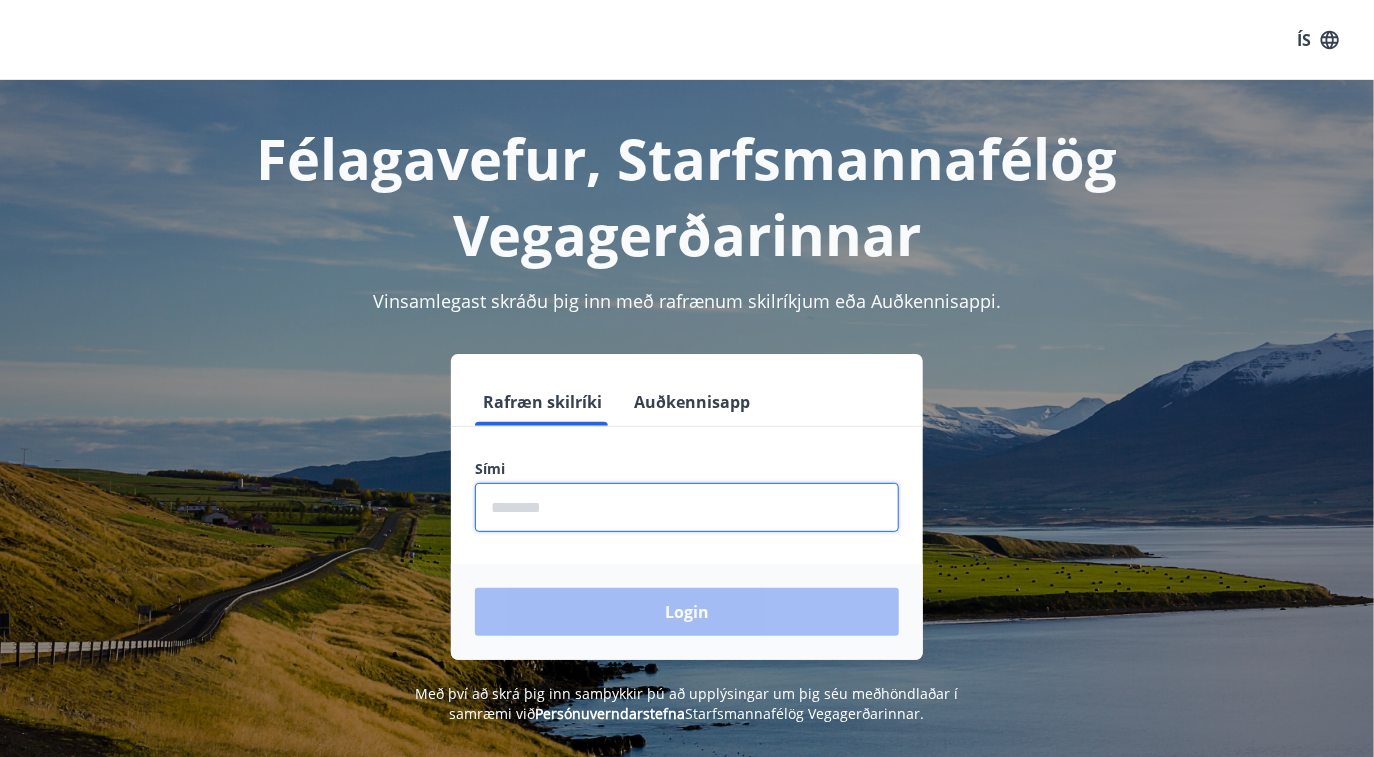 click at bounding box center [687, 507] 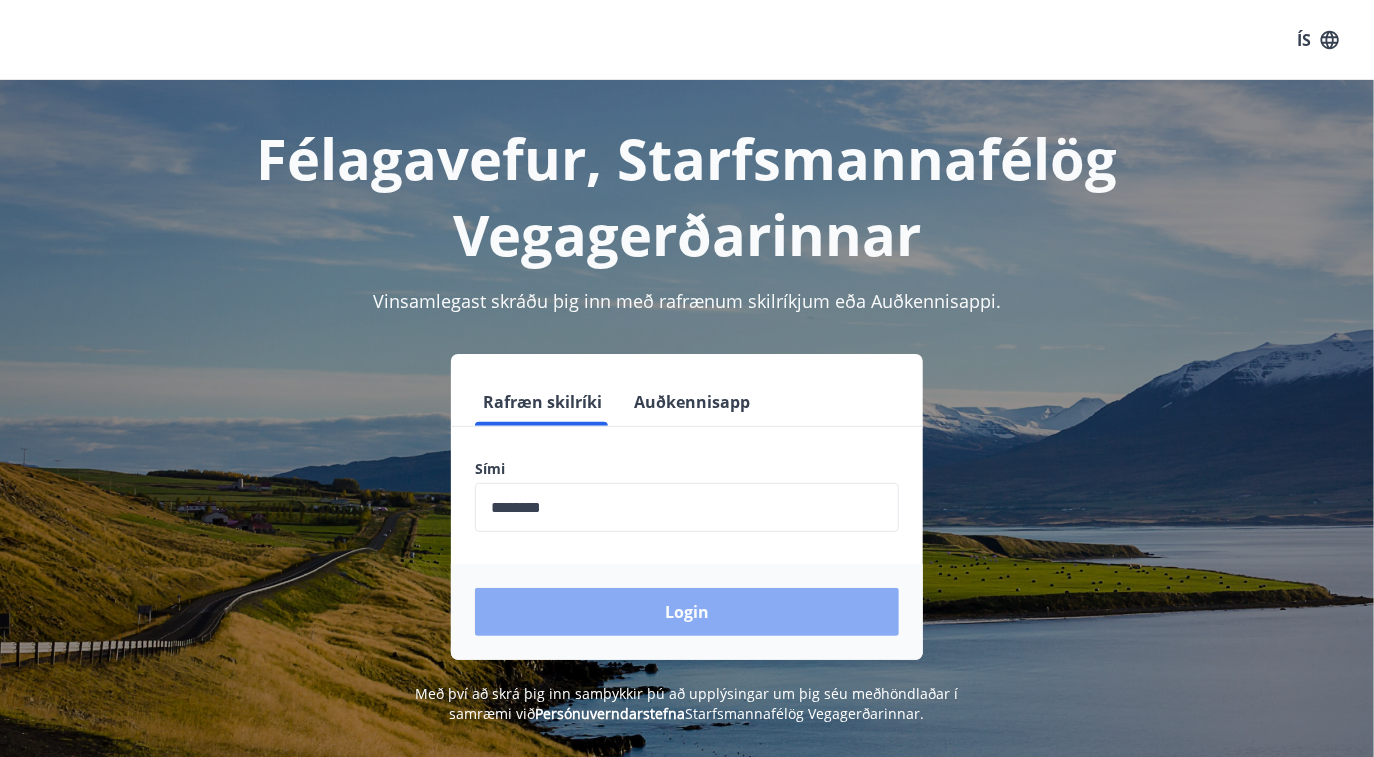 click on "Login" at bounding box center [687, 612] 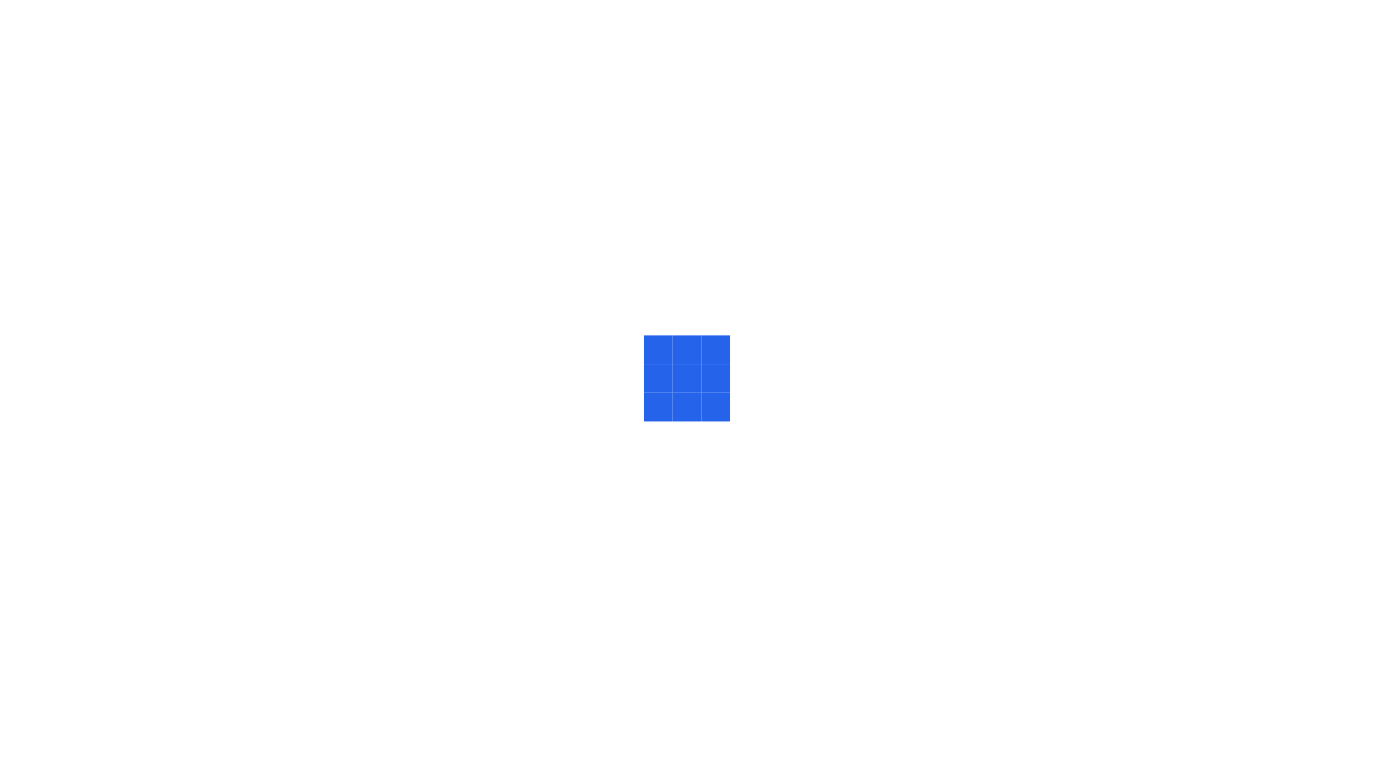 scroll, scrollTop: 0, scrollLeft: 0, axis: both 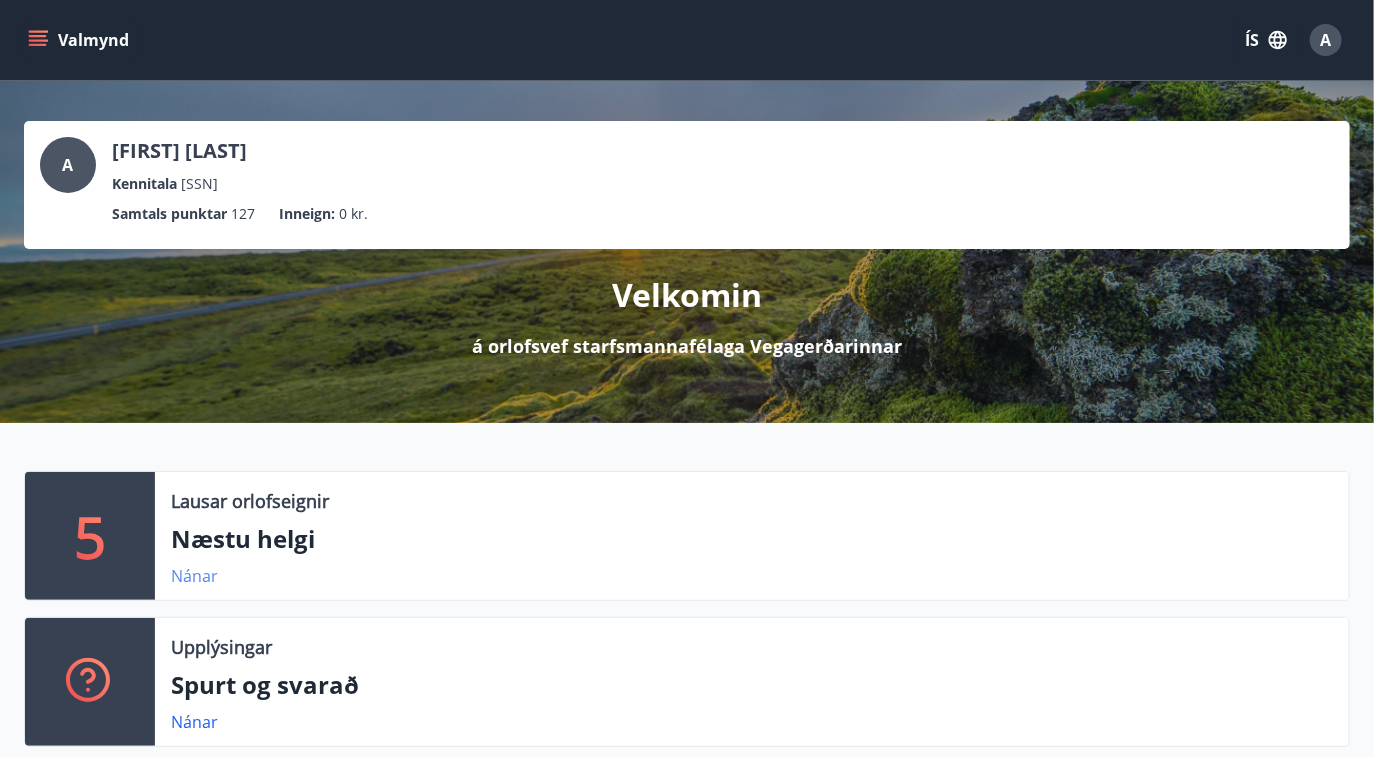 click on "Nánar" at bounding box center (194, 576) 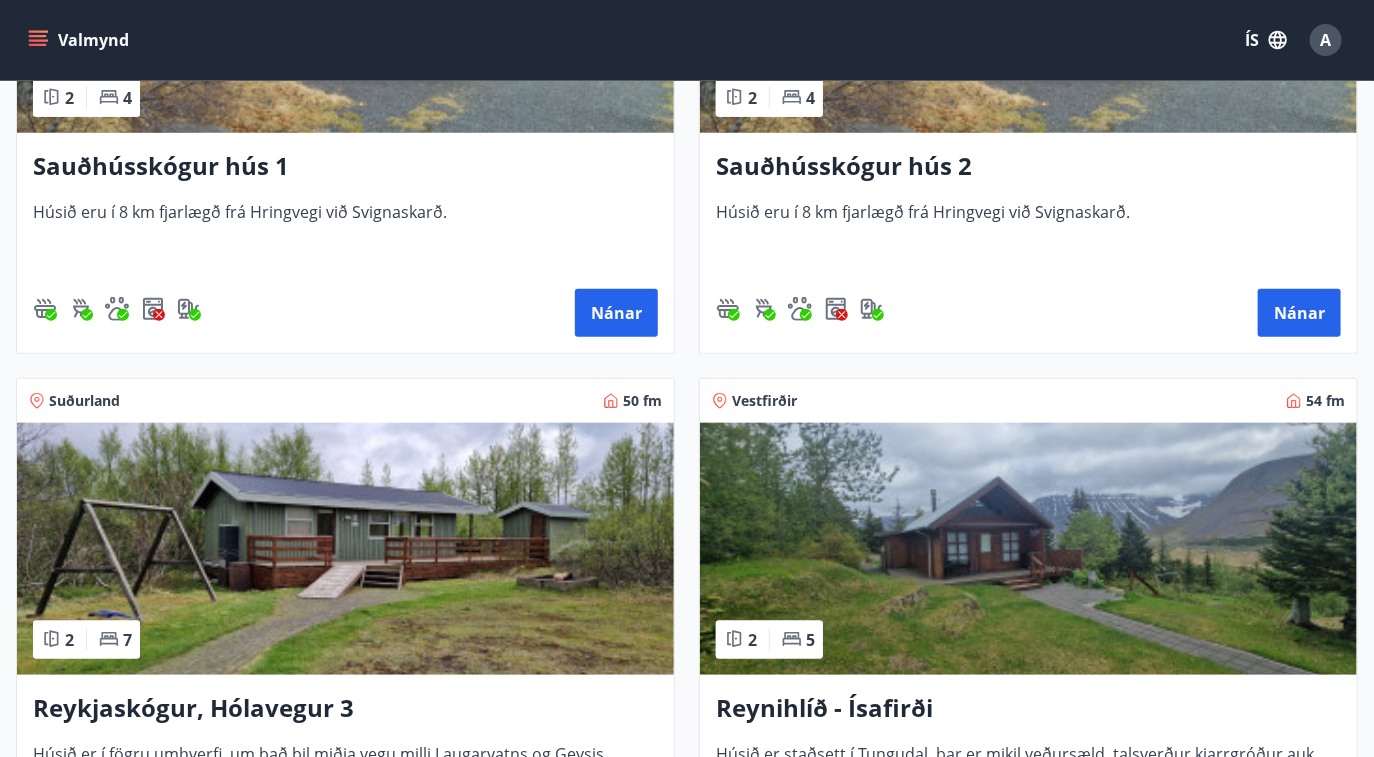 scroll, scrollTop: 710, scrollLeft: 0, axis: vertical 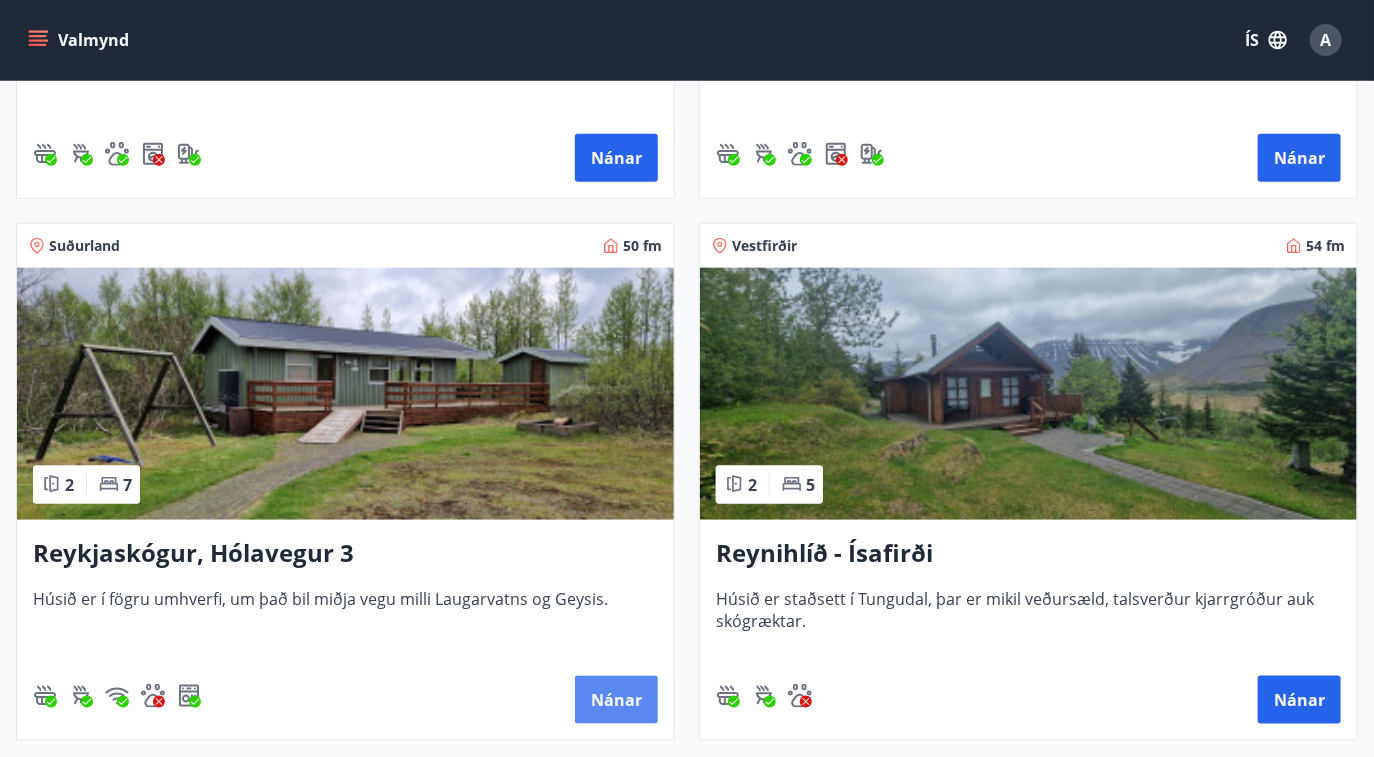 click on "Nánar" at bounding box center (616, 700) 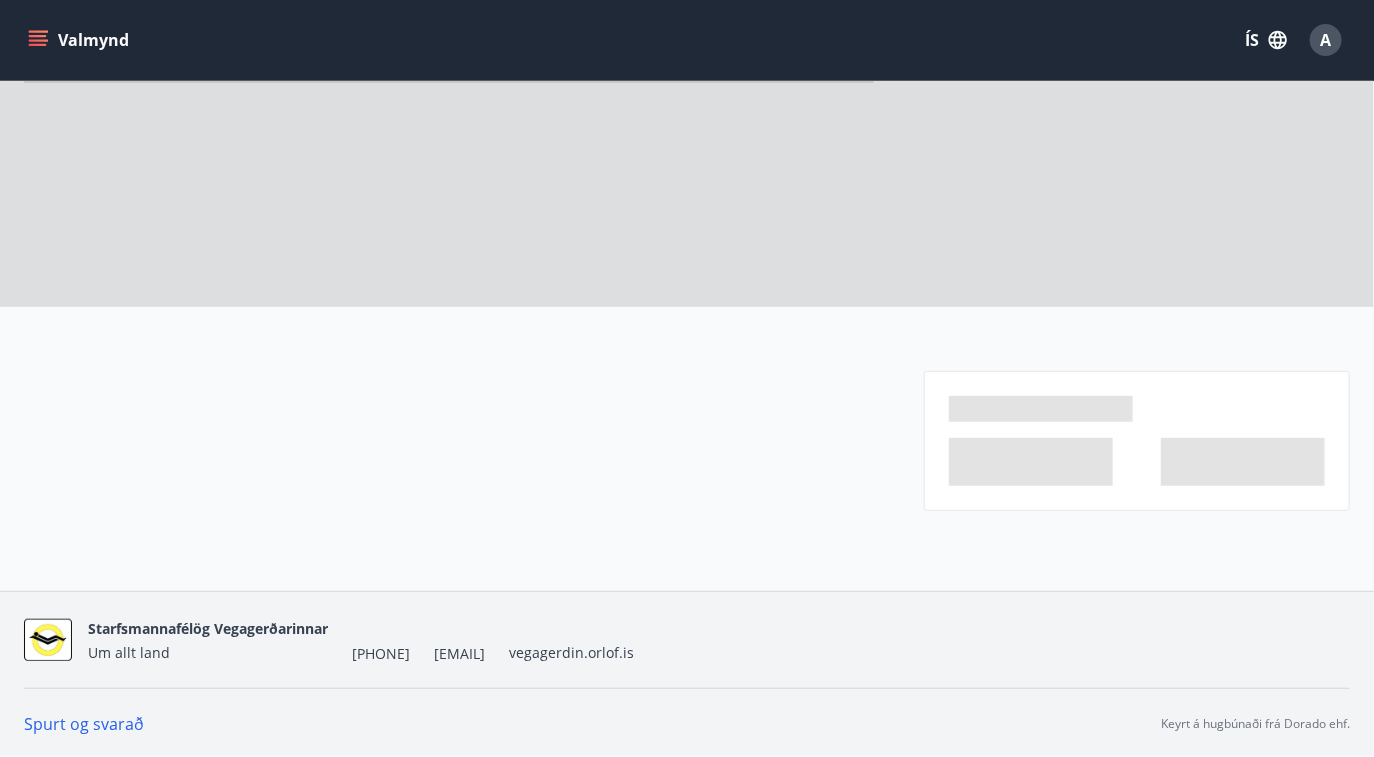 scroll, scrollTop: 0, scrollLeft: 0, axis: both 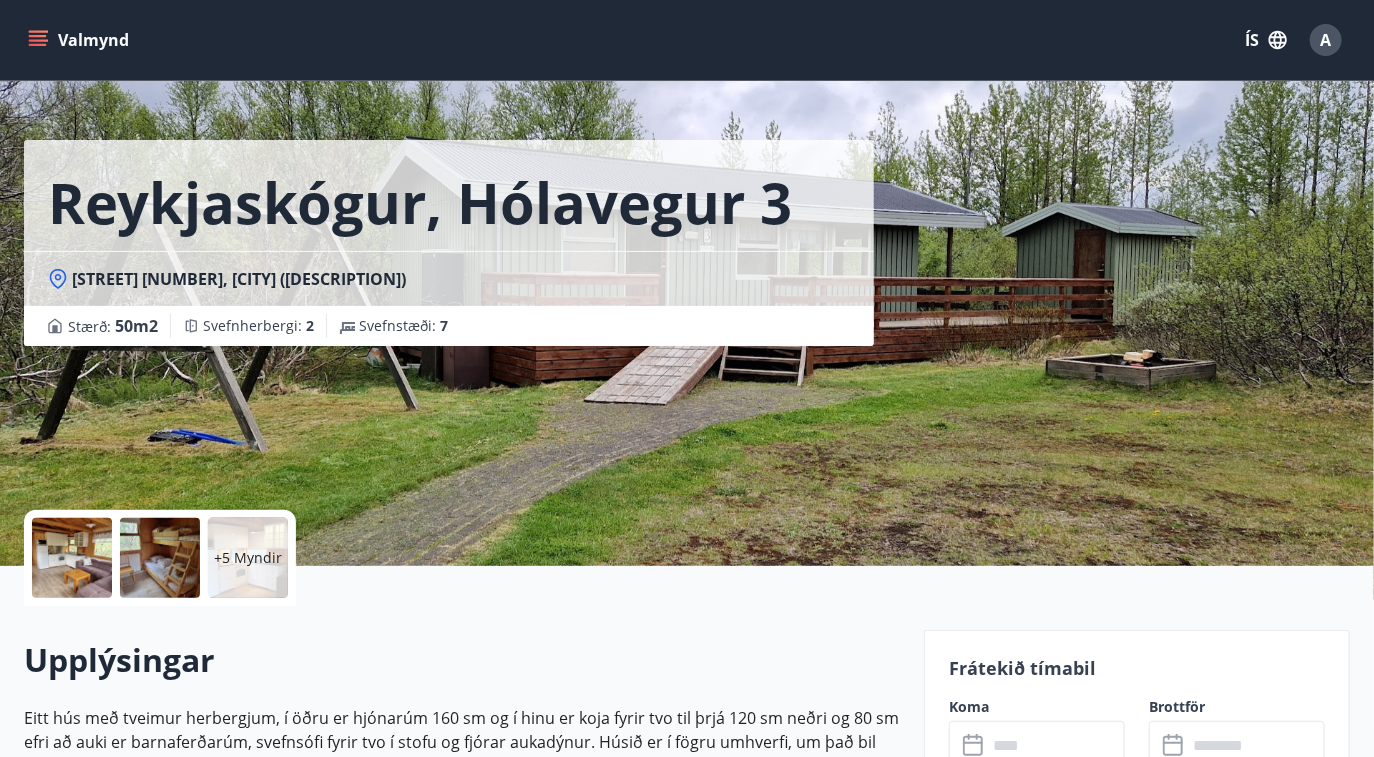 click on "+5 Myndir" at bounding box center [248, 558] 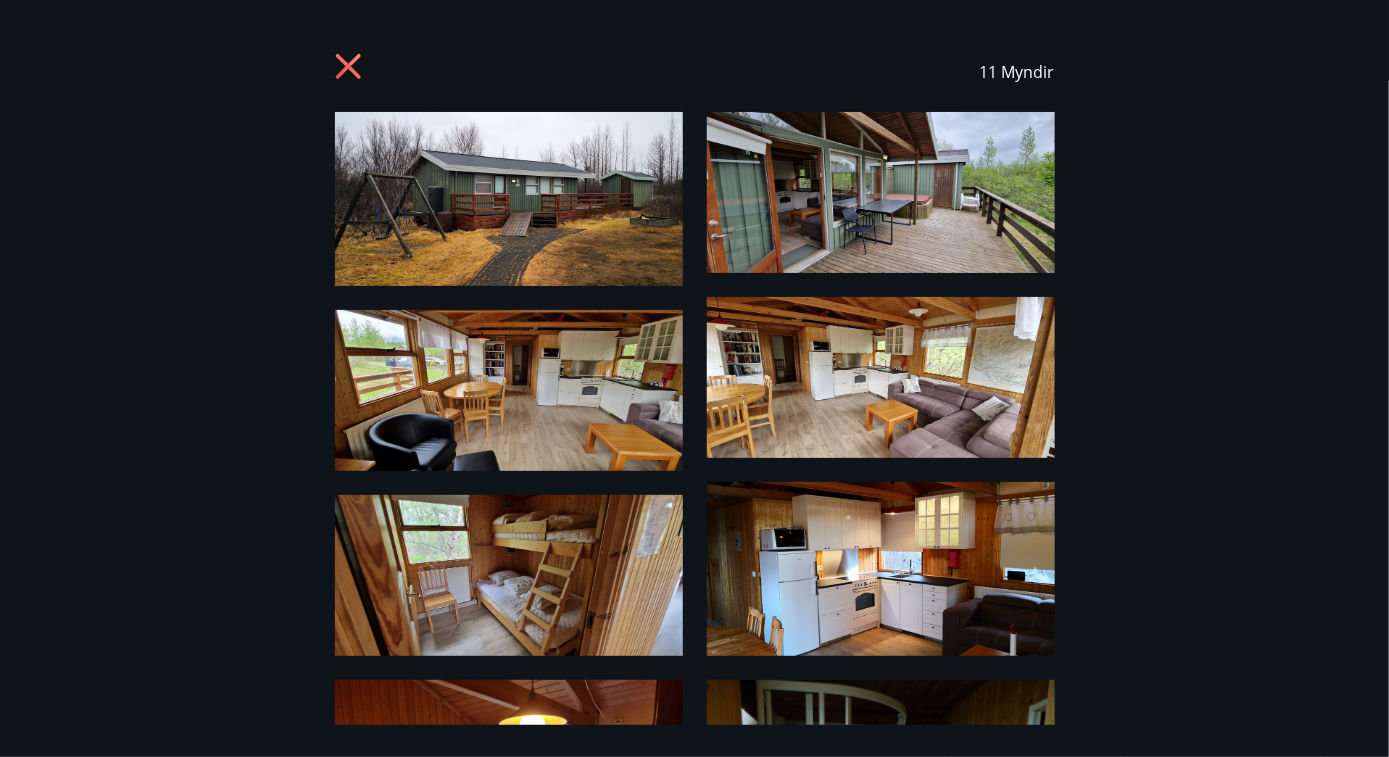 click at bounding box center [881, 192] 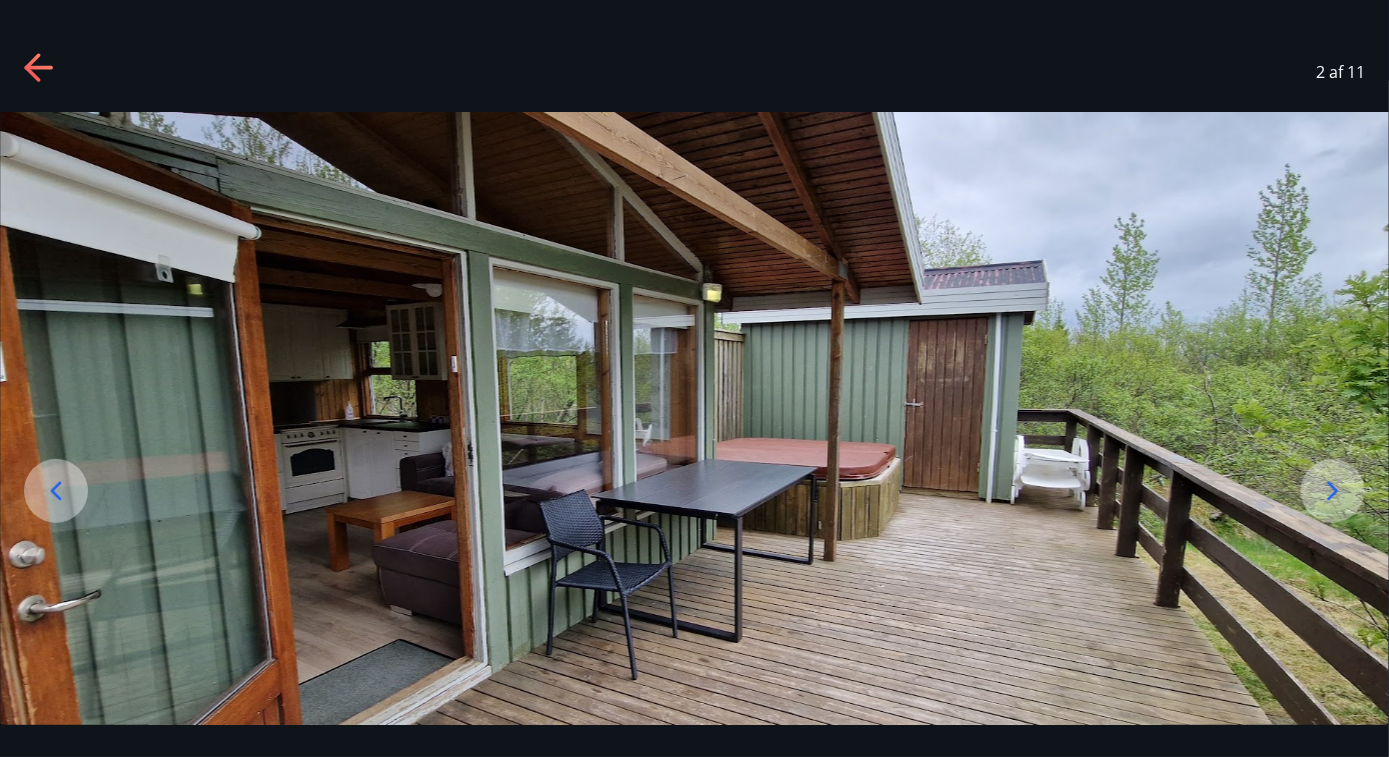 click 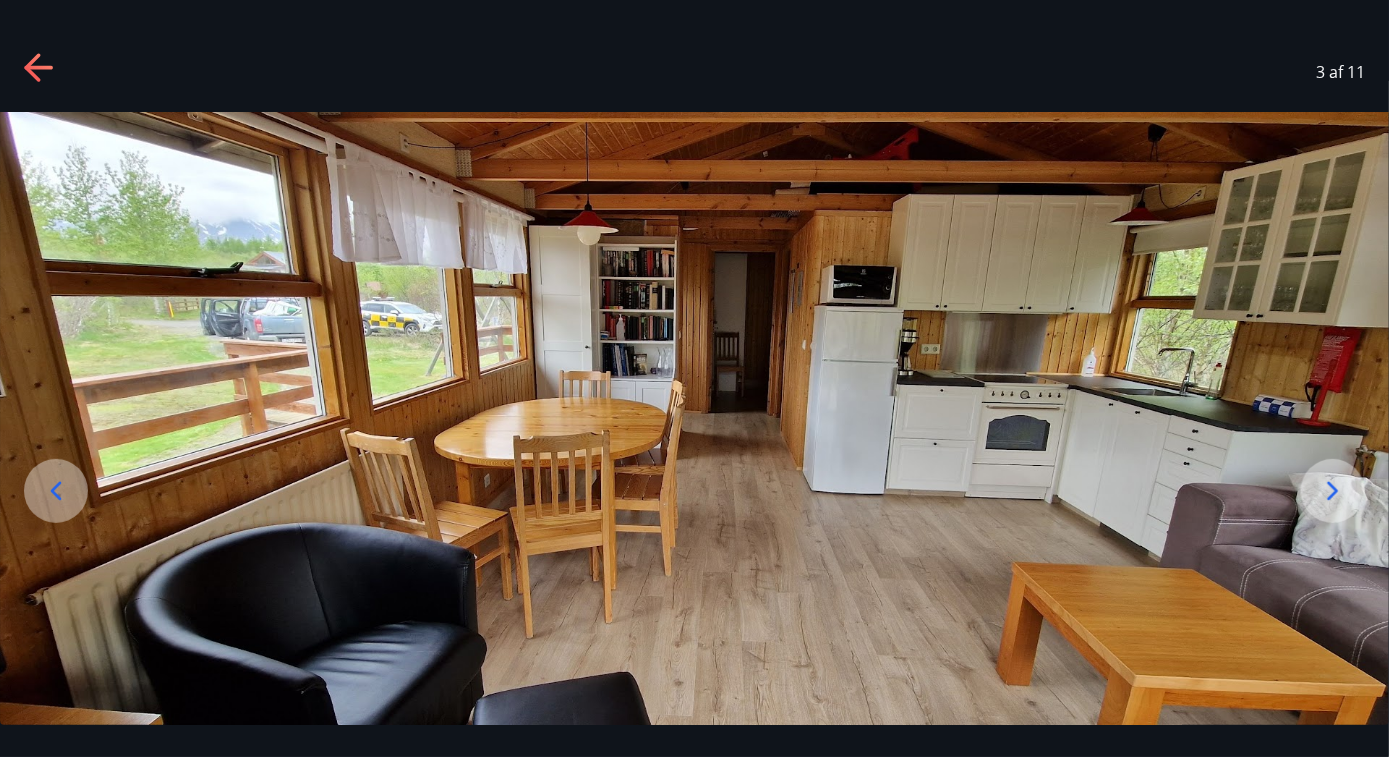 click 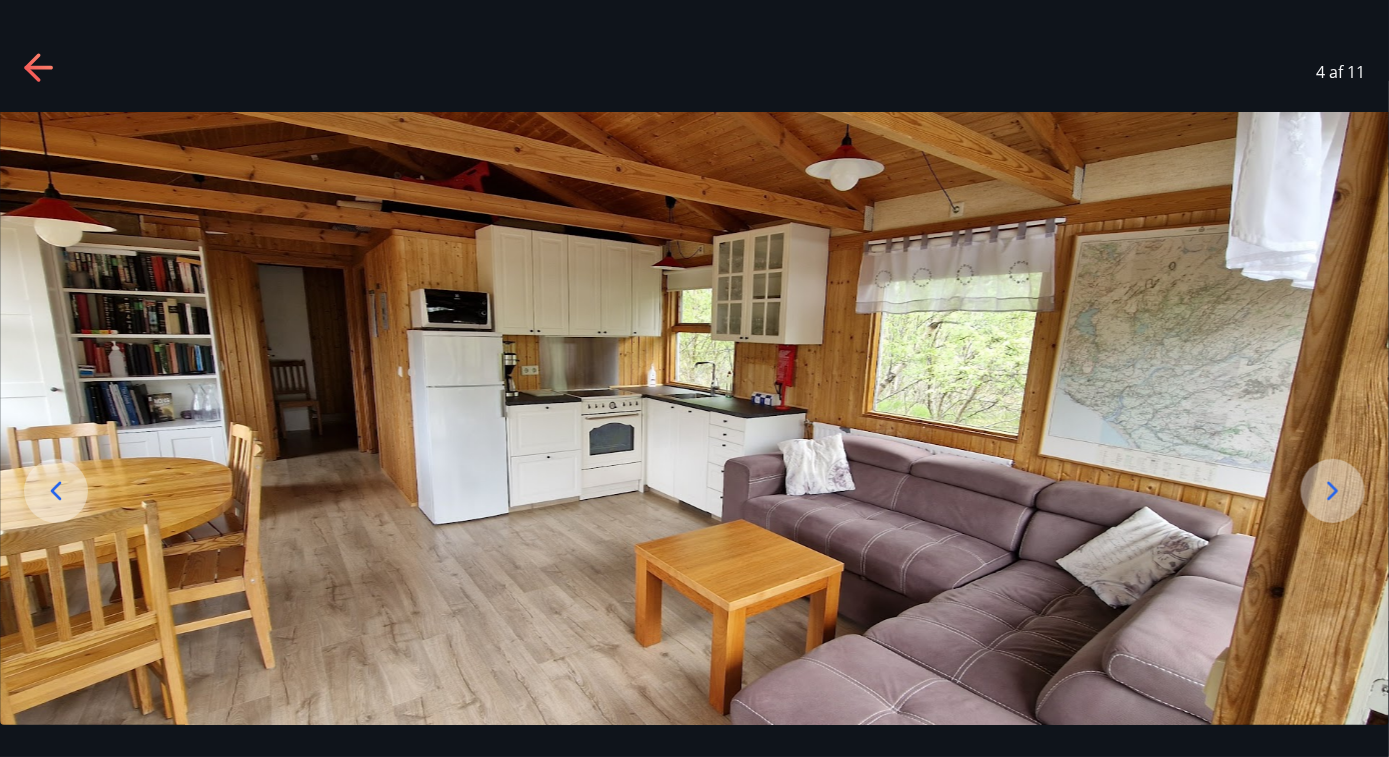 click 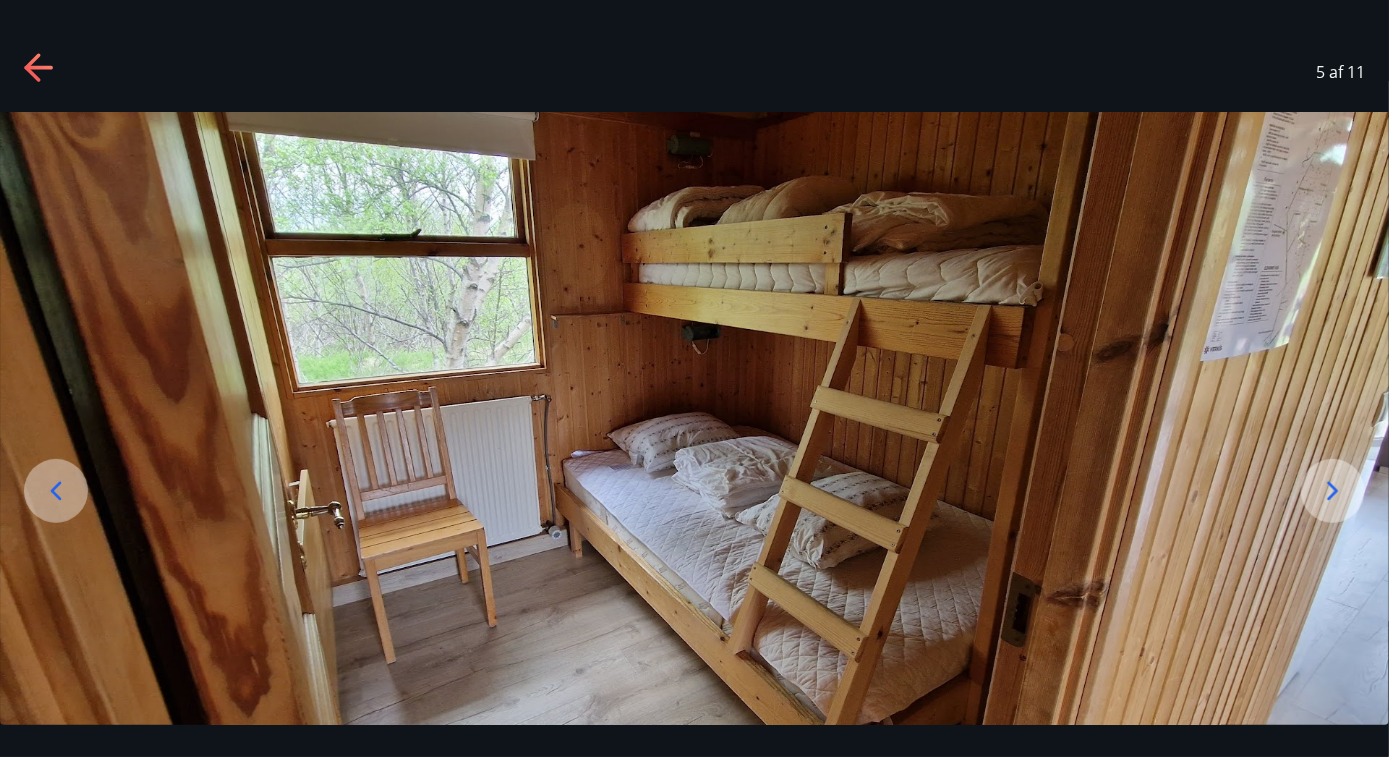 click 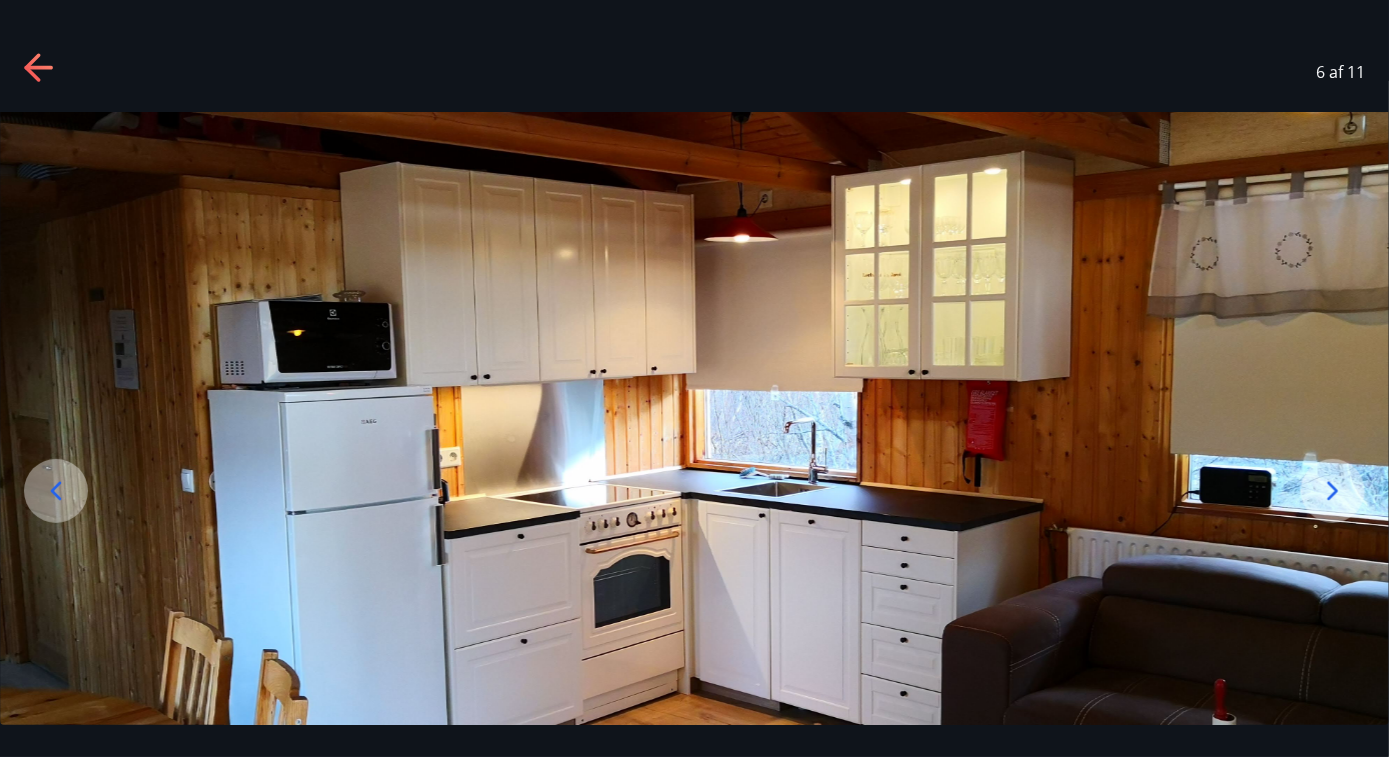 click 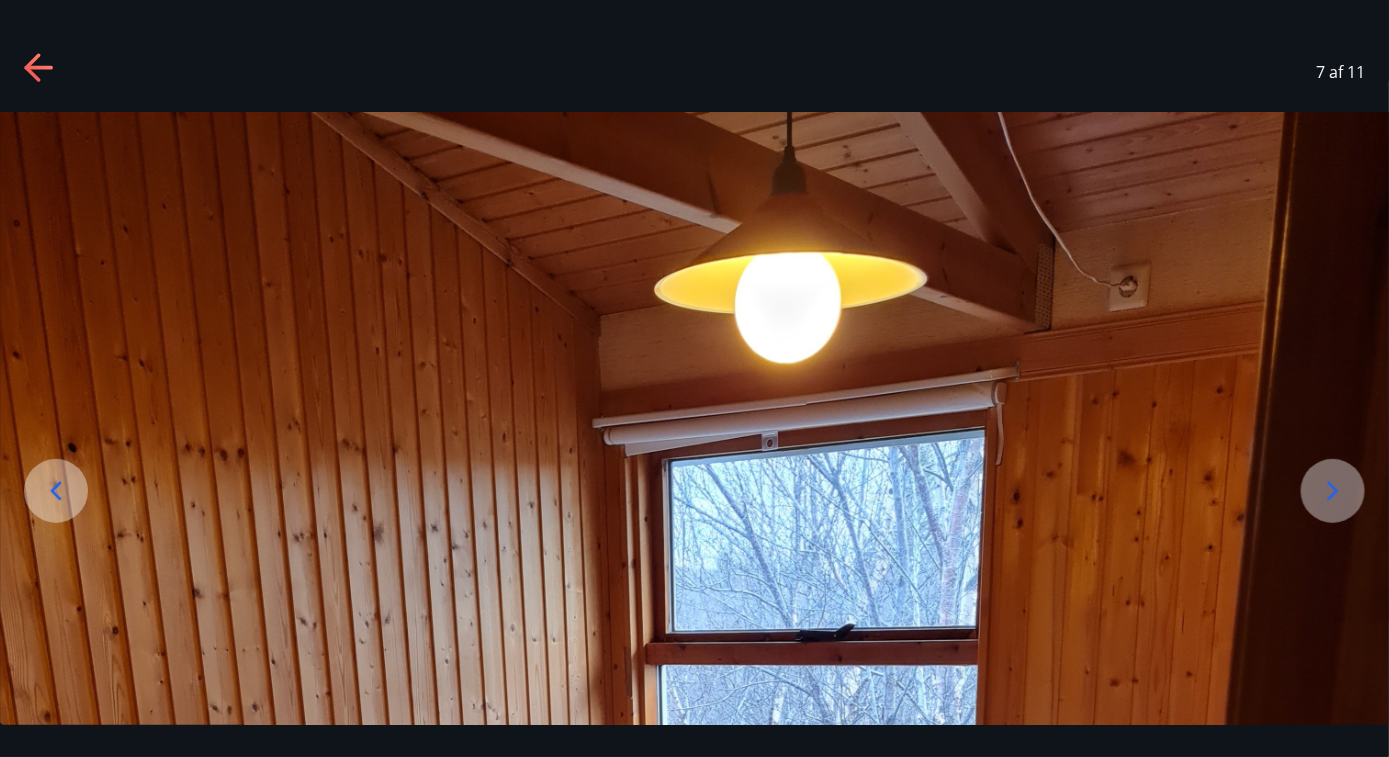 click 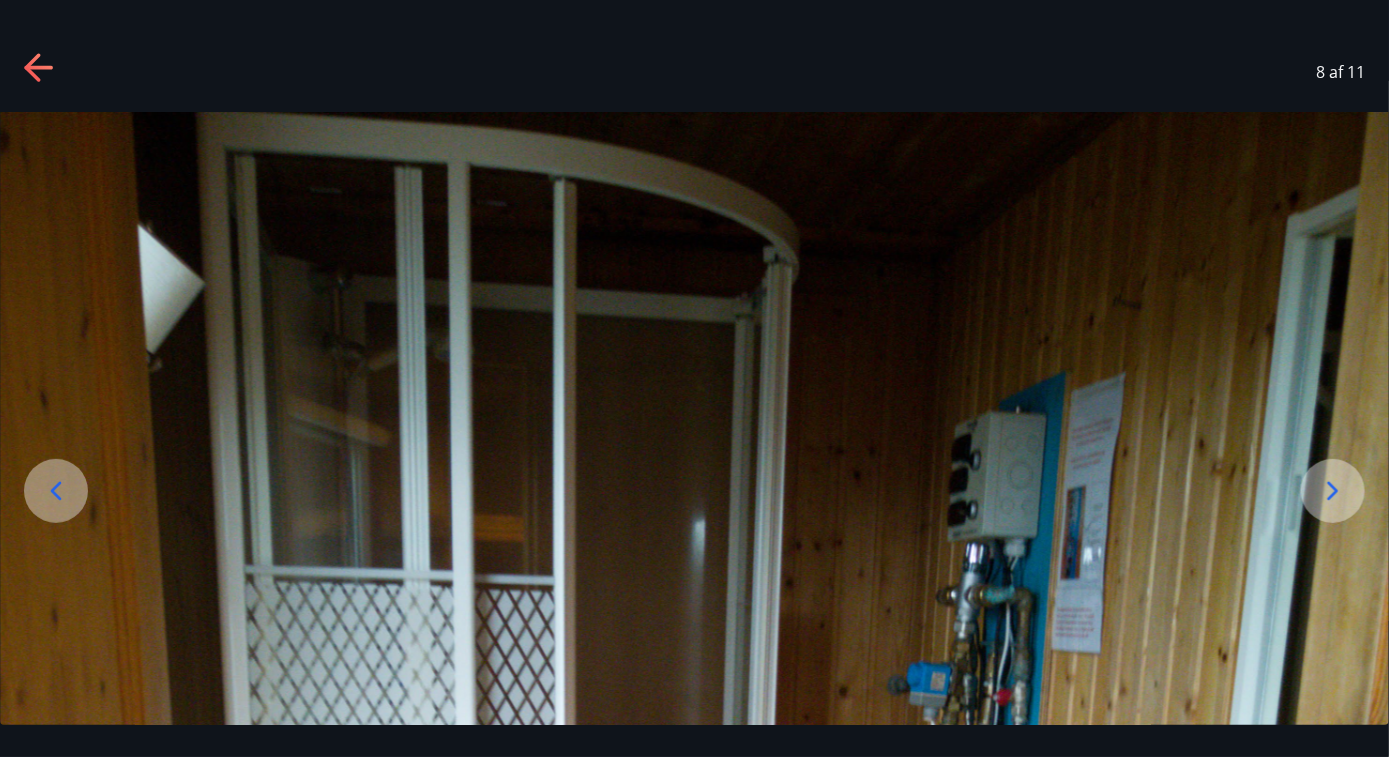 click 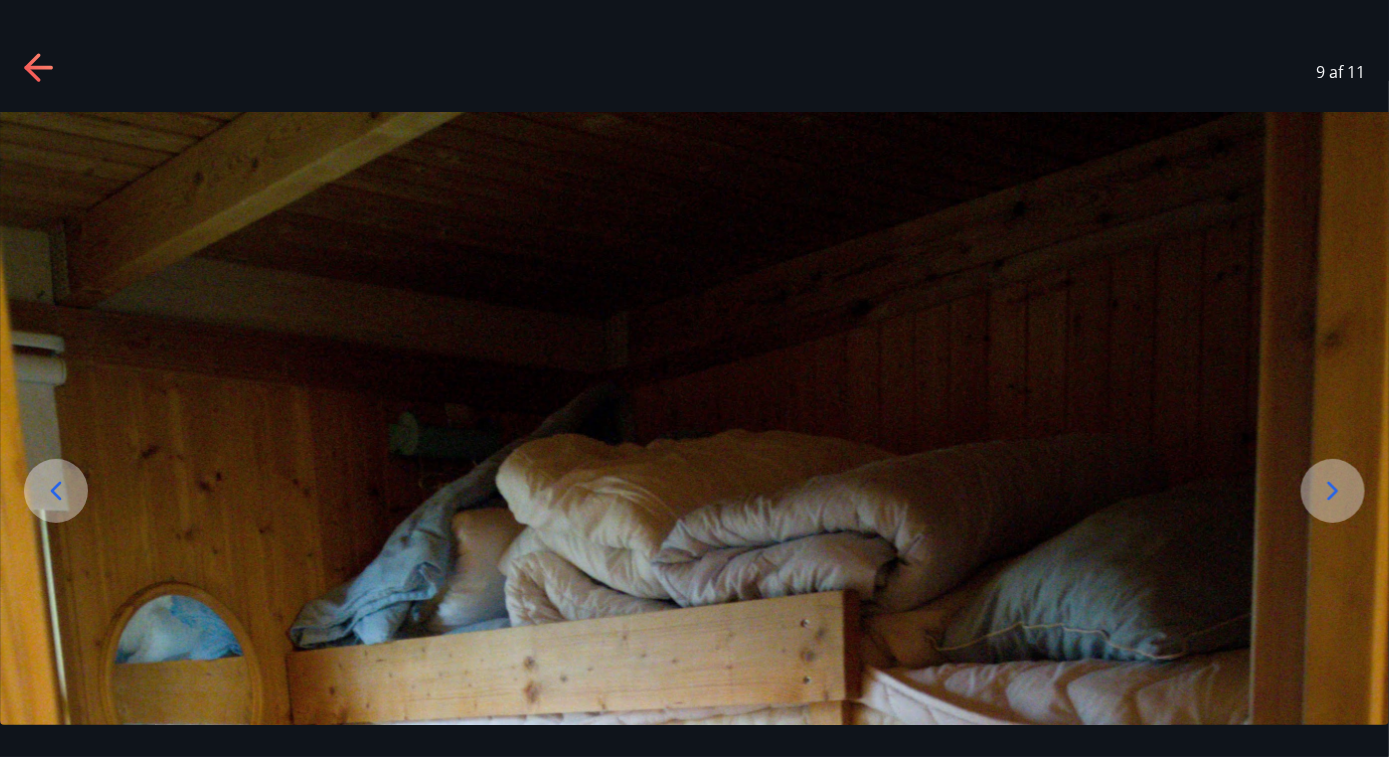 click 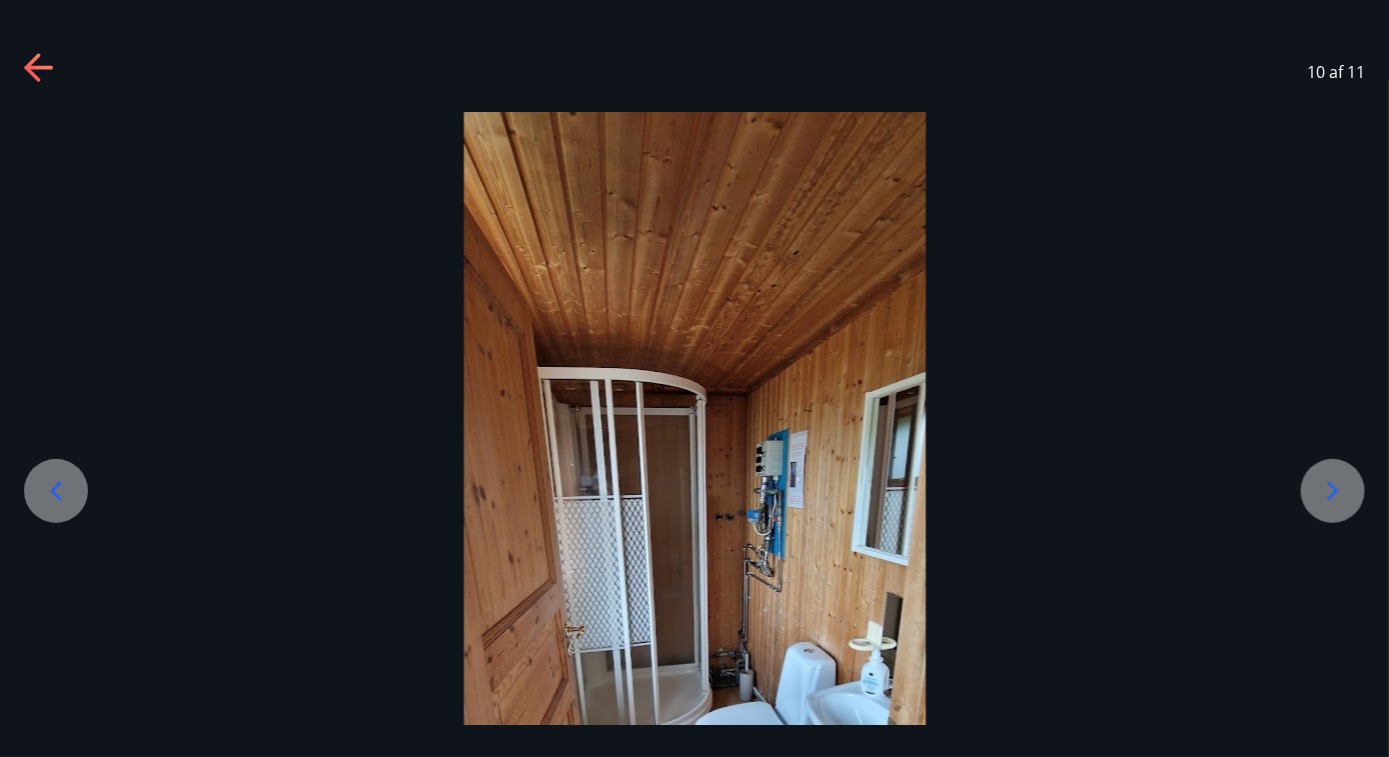 click 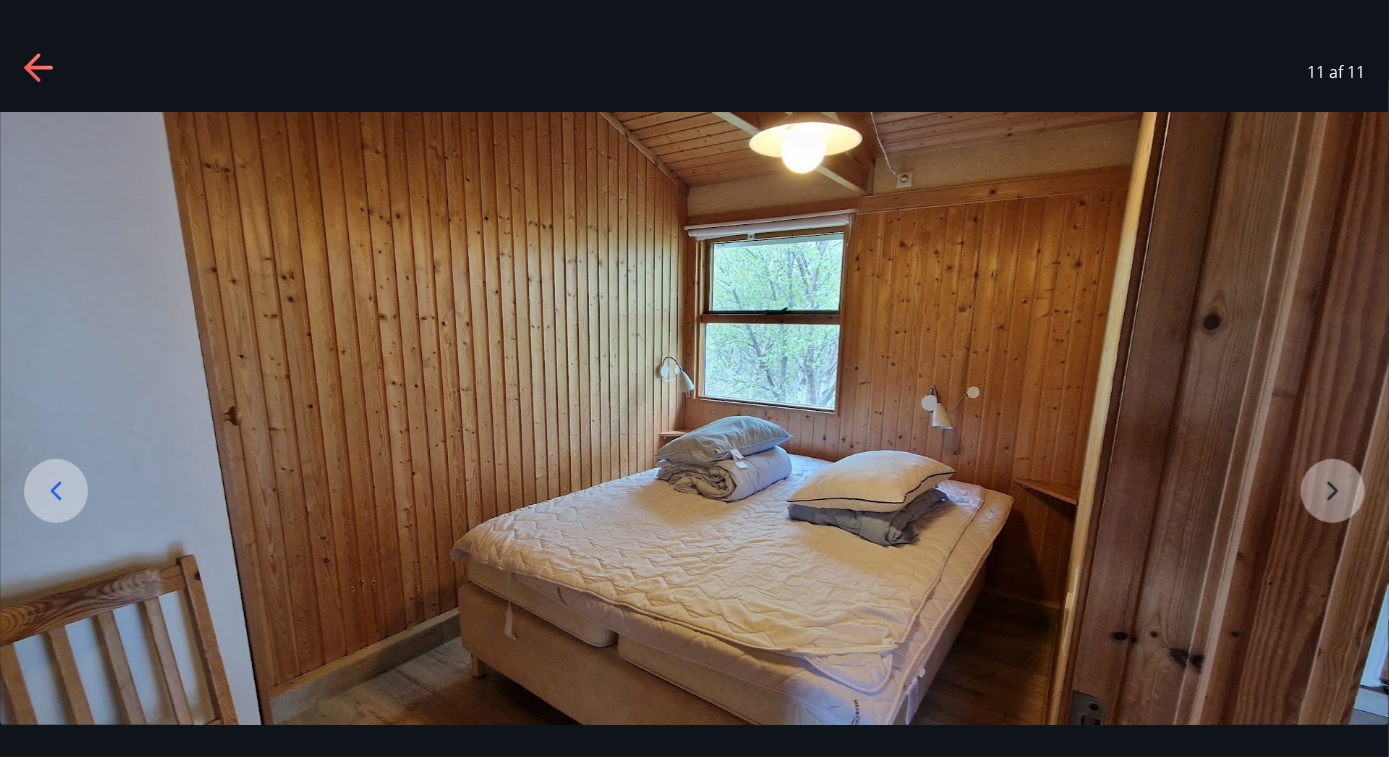 click at bounding box center [694, 433] 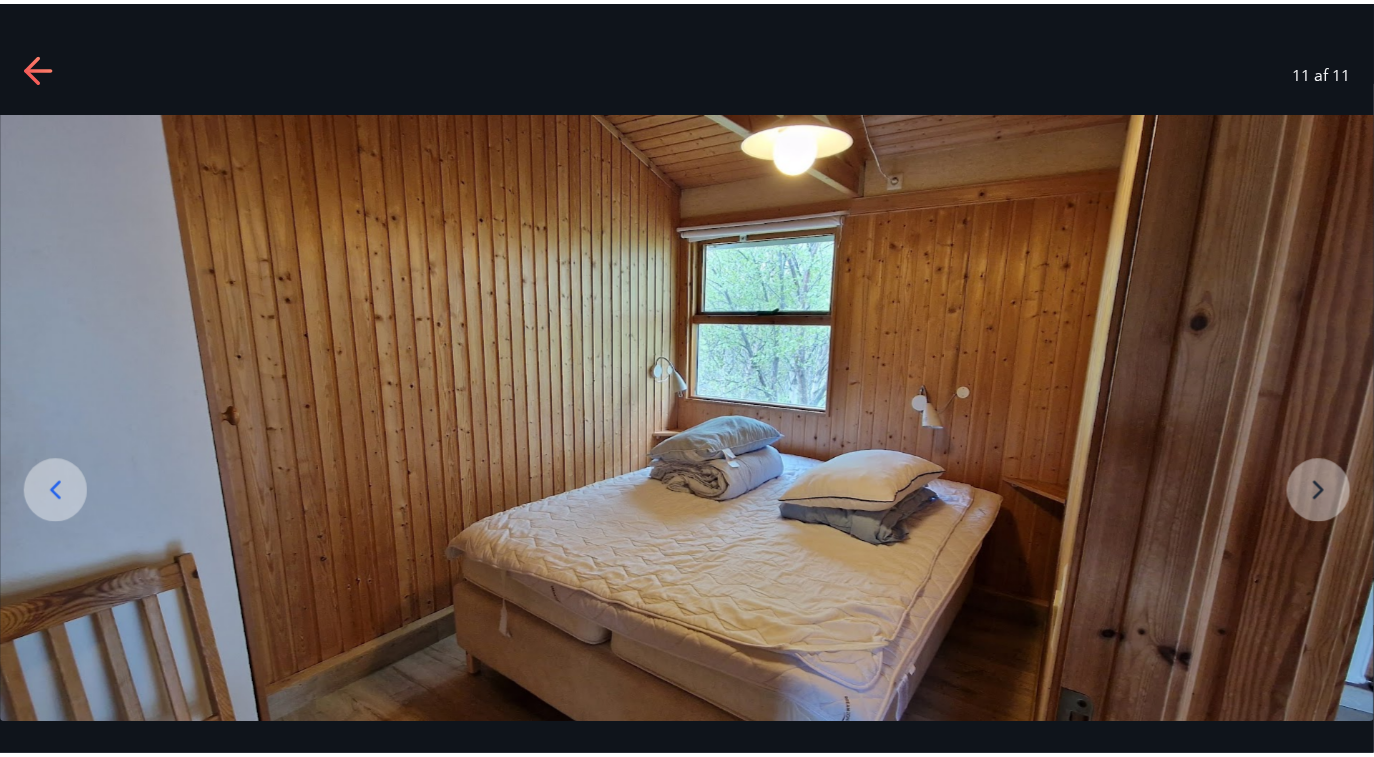 scroll, scrollTop: 28, scrollLeft: 0, axis: vertical 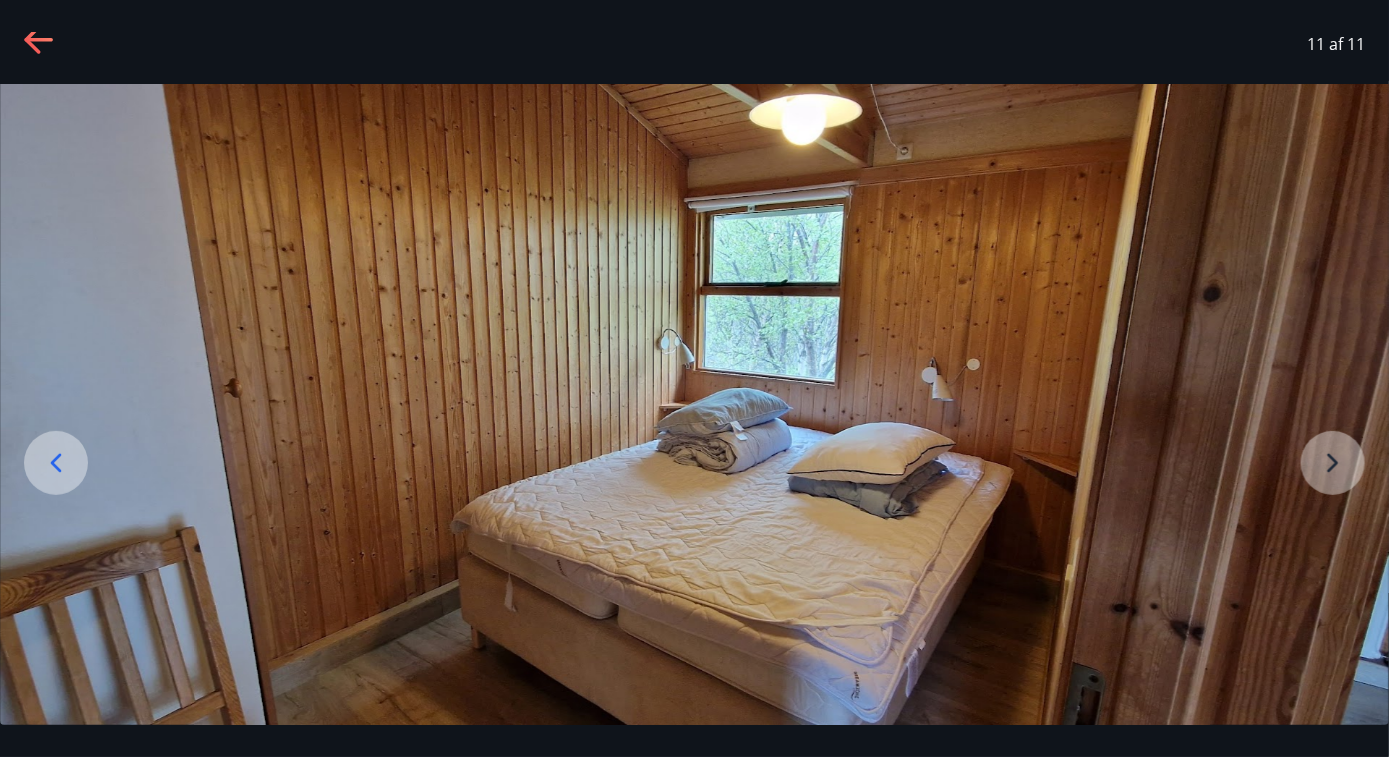 click at bounding box center (694, 405) 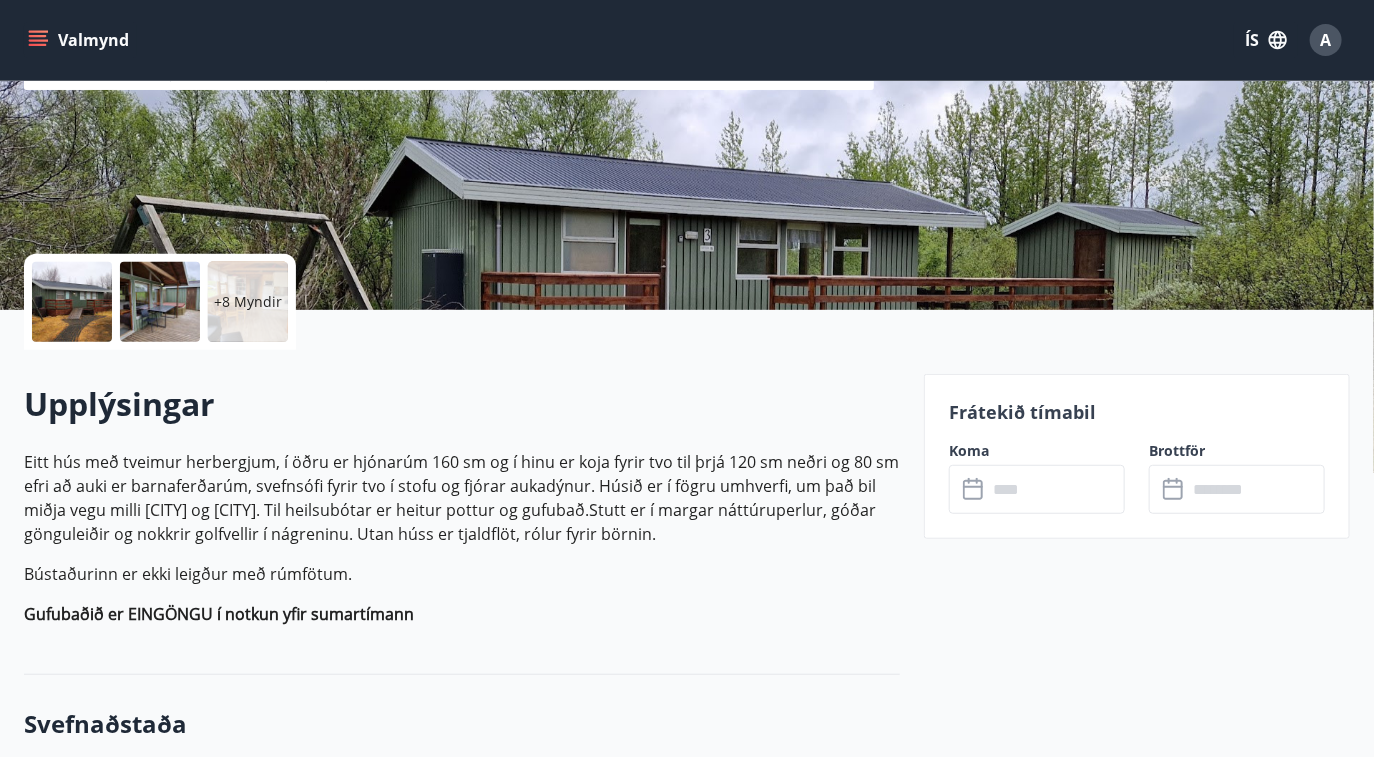 scroll, scrollTop: 315, scrollLeft: 0, axis: vertical 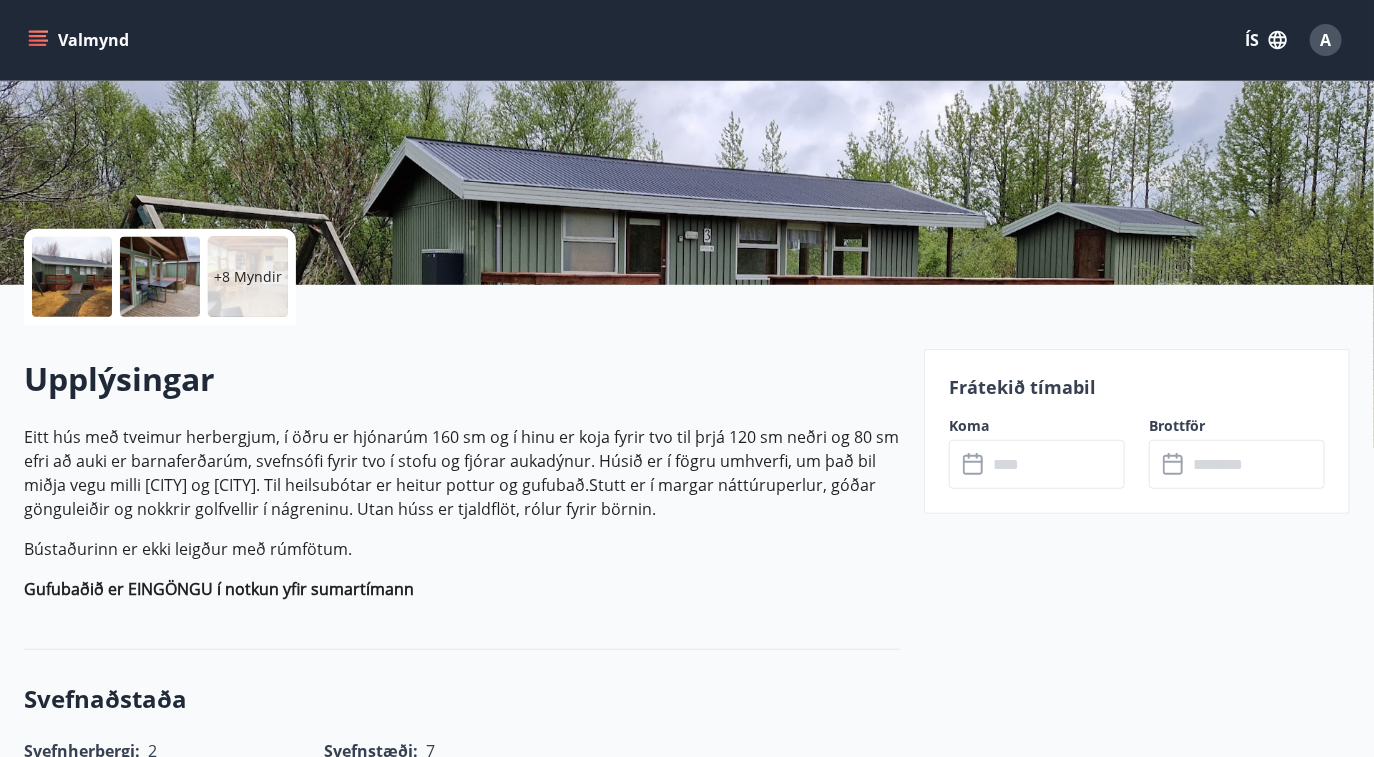 click 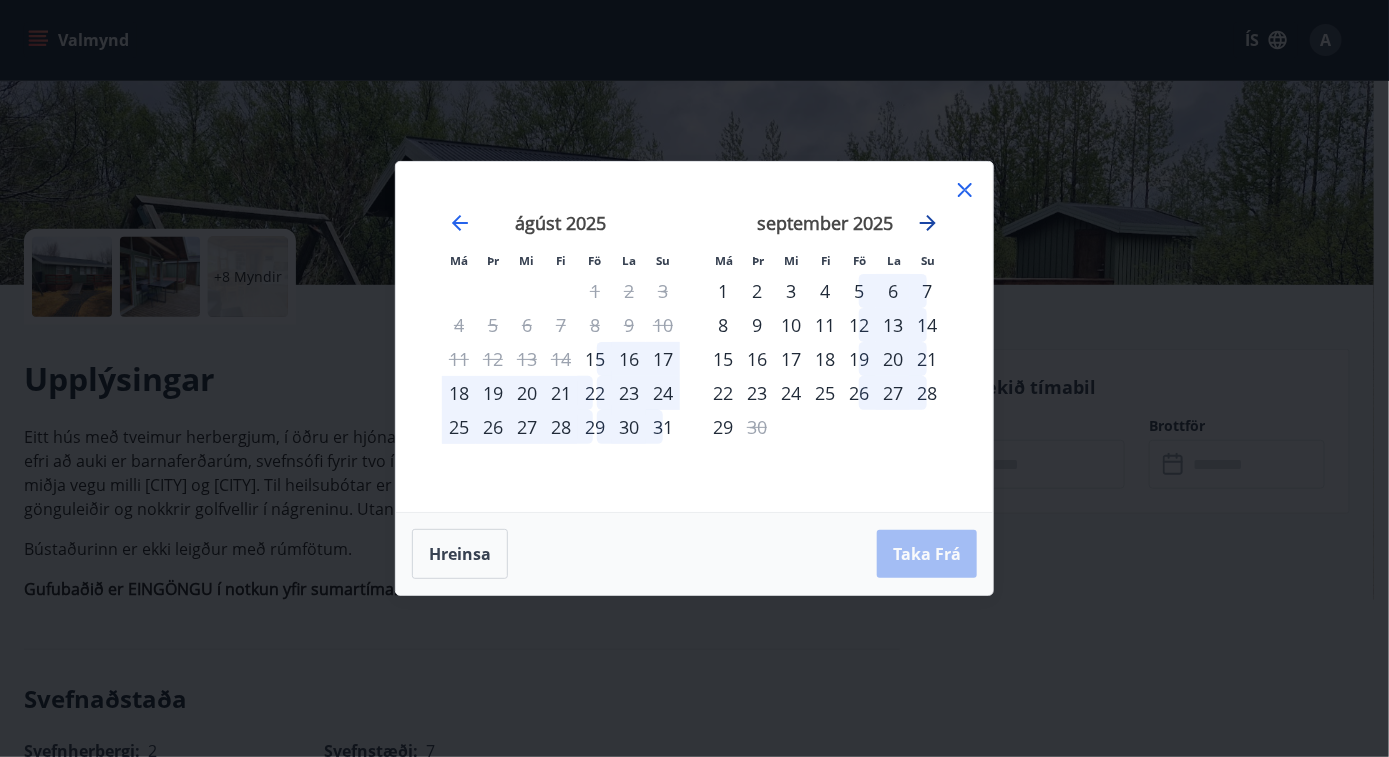 click 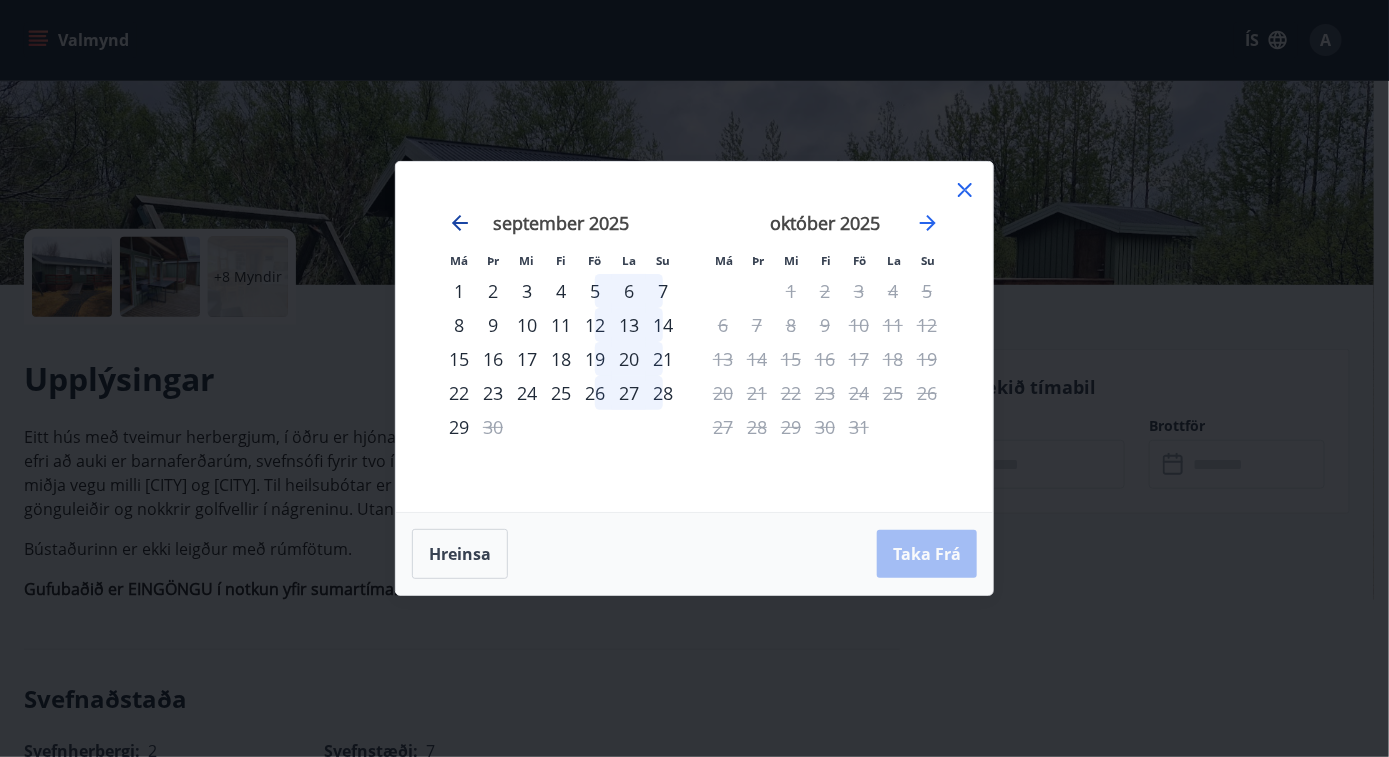 click 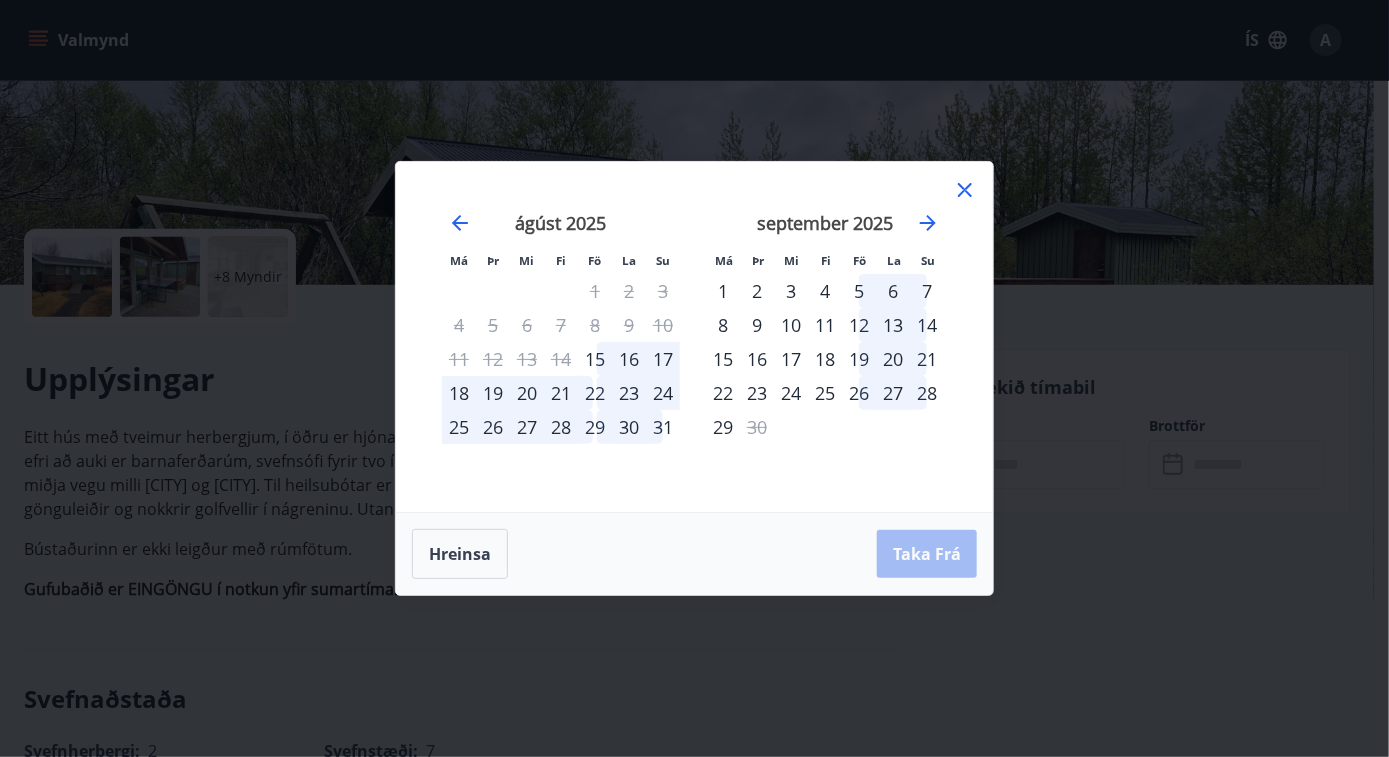click 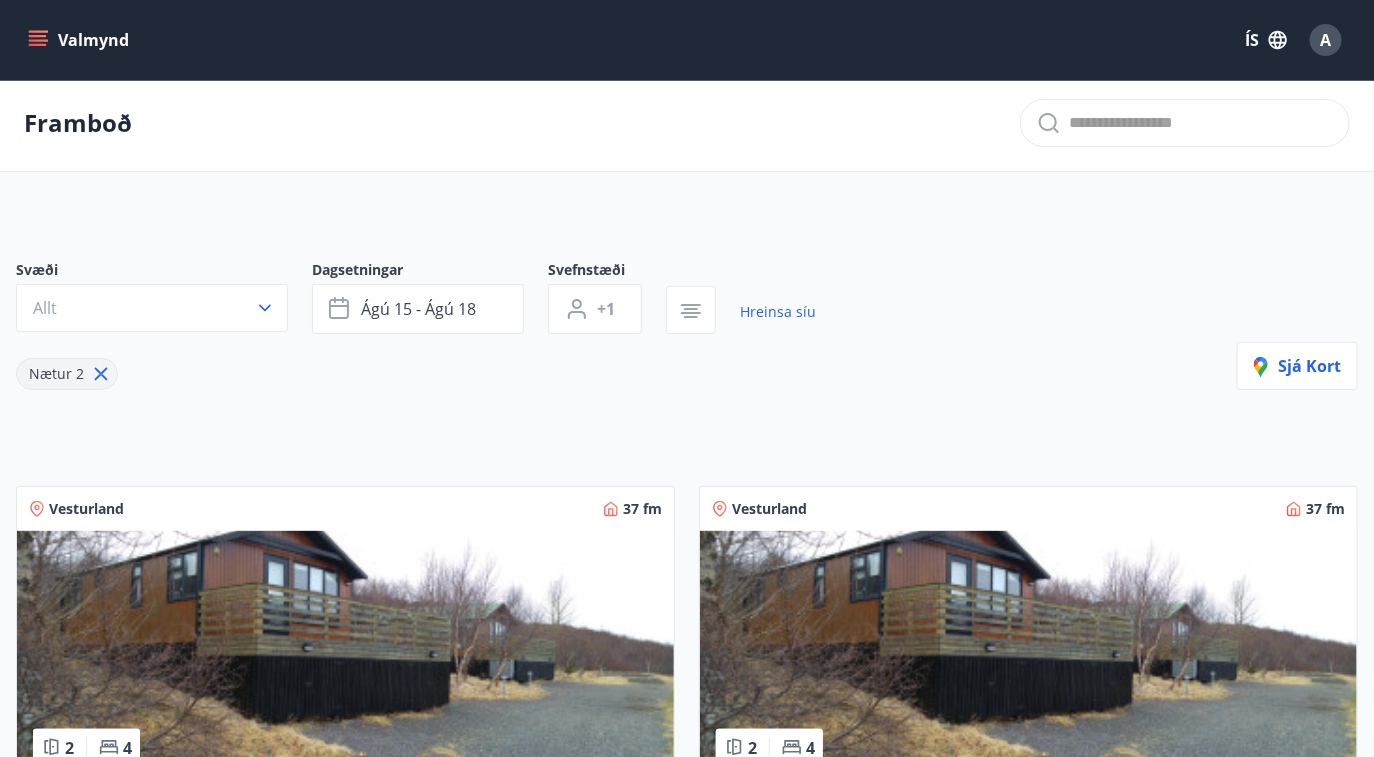 scroll, scrollTop: 0, scrollLeft: 0, axis: both 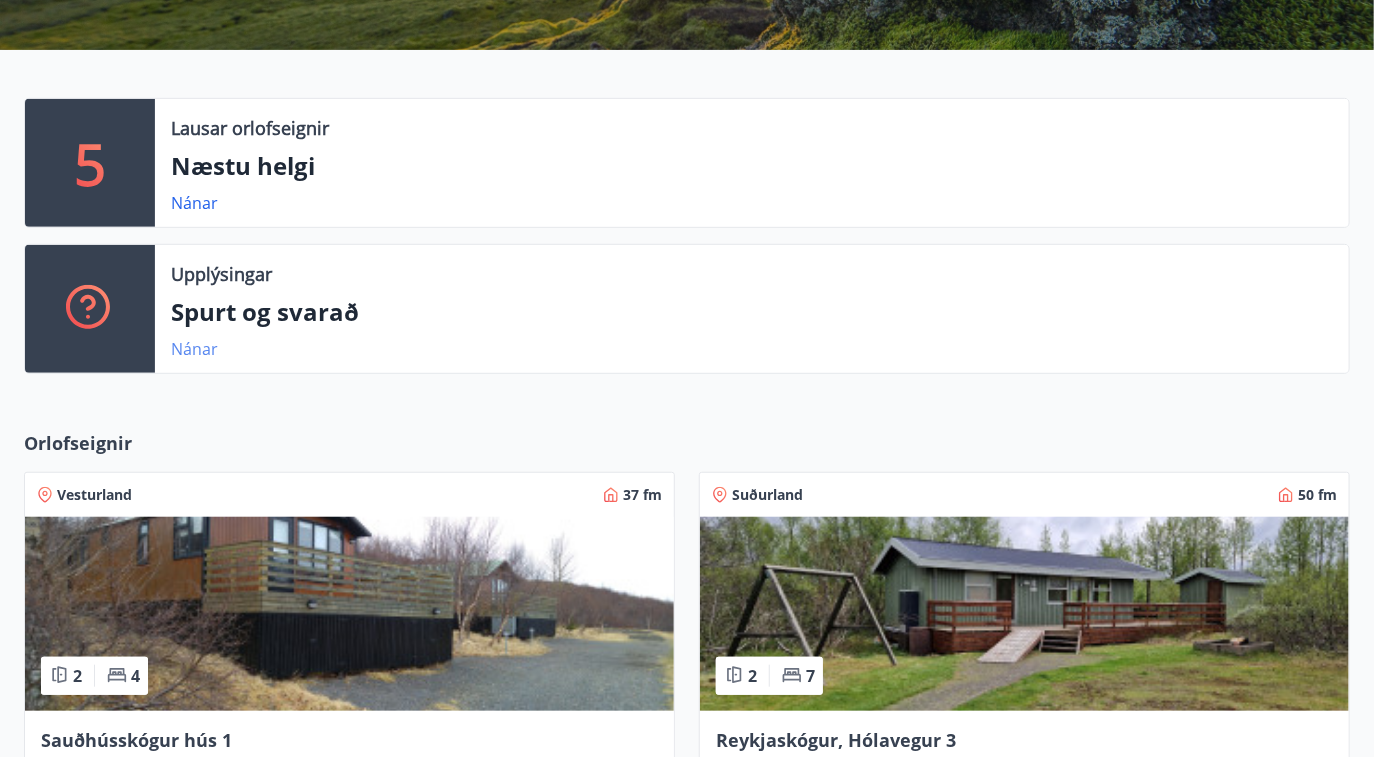 click on "Nánar" at bounding box center [194, 349] 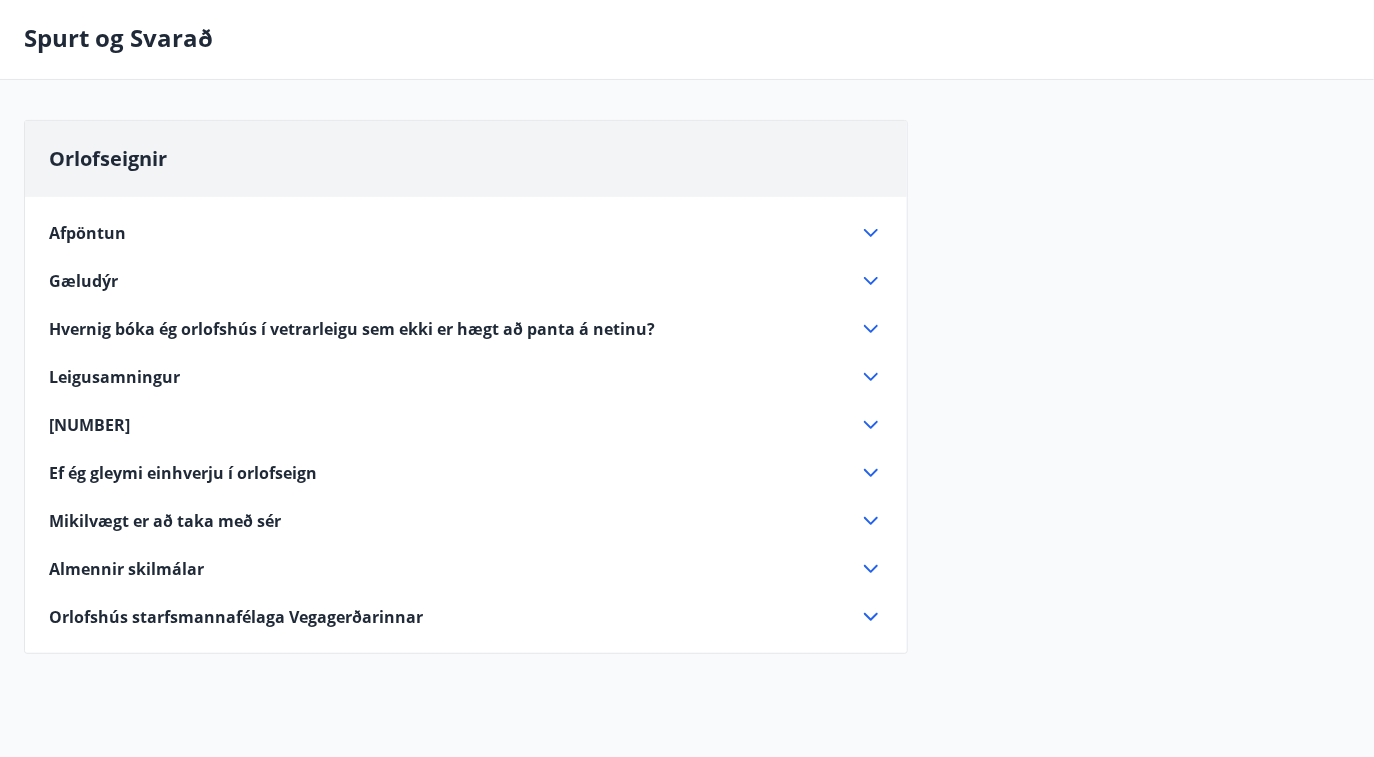 scroll, scrollTop: 119, scrollLeft: 0, axis: vertical 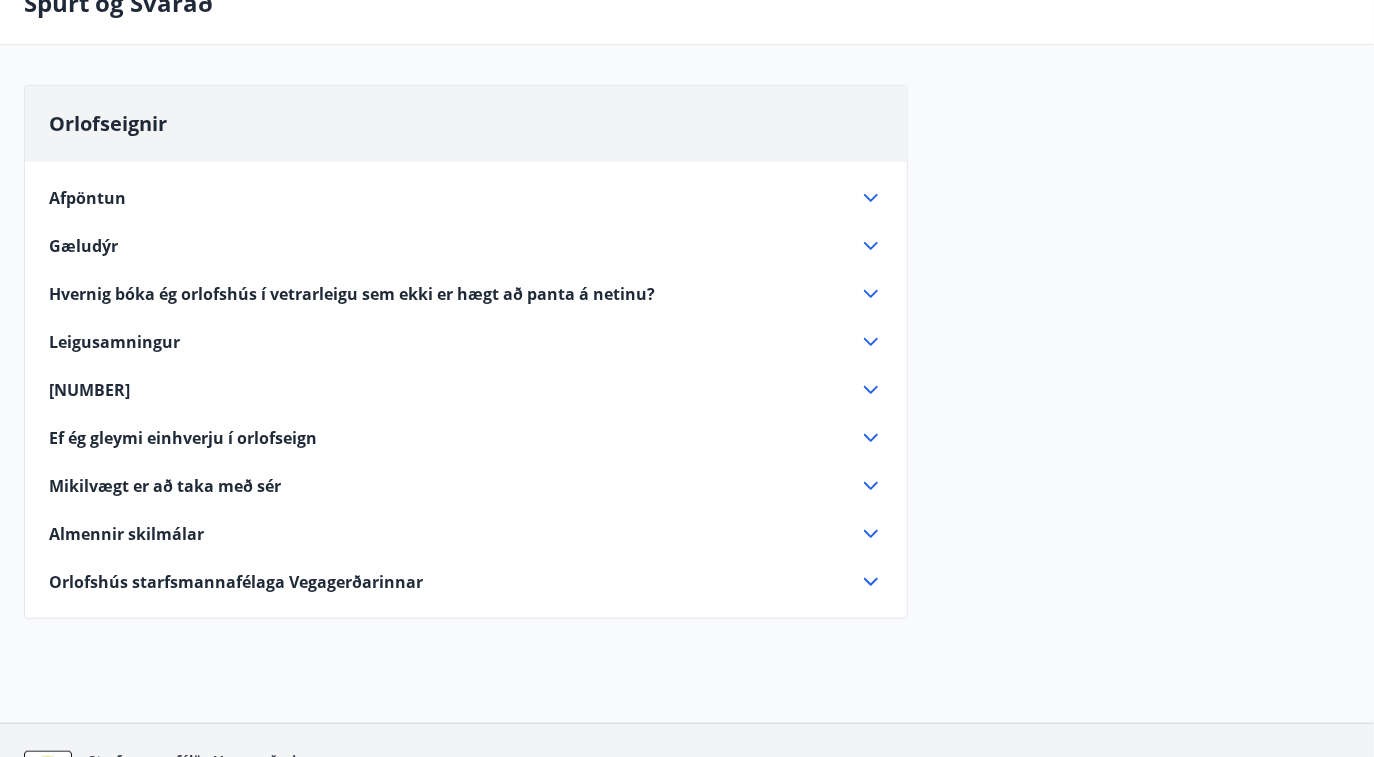 click 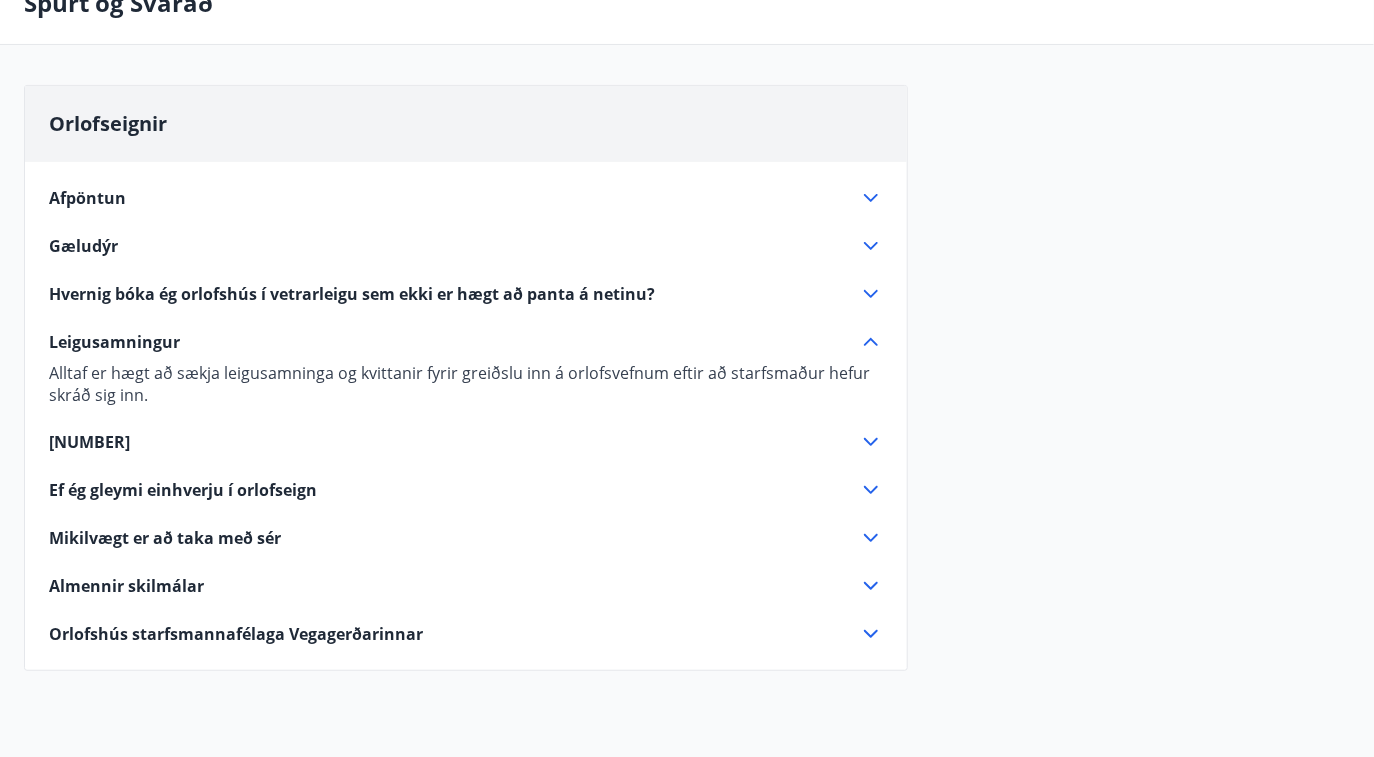 click 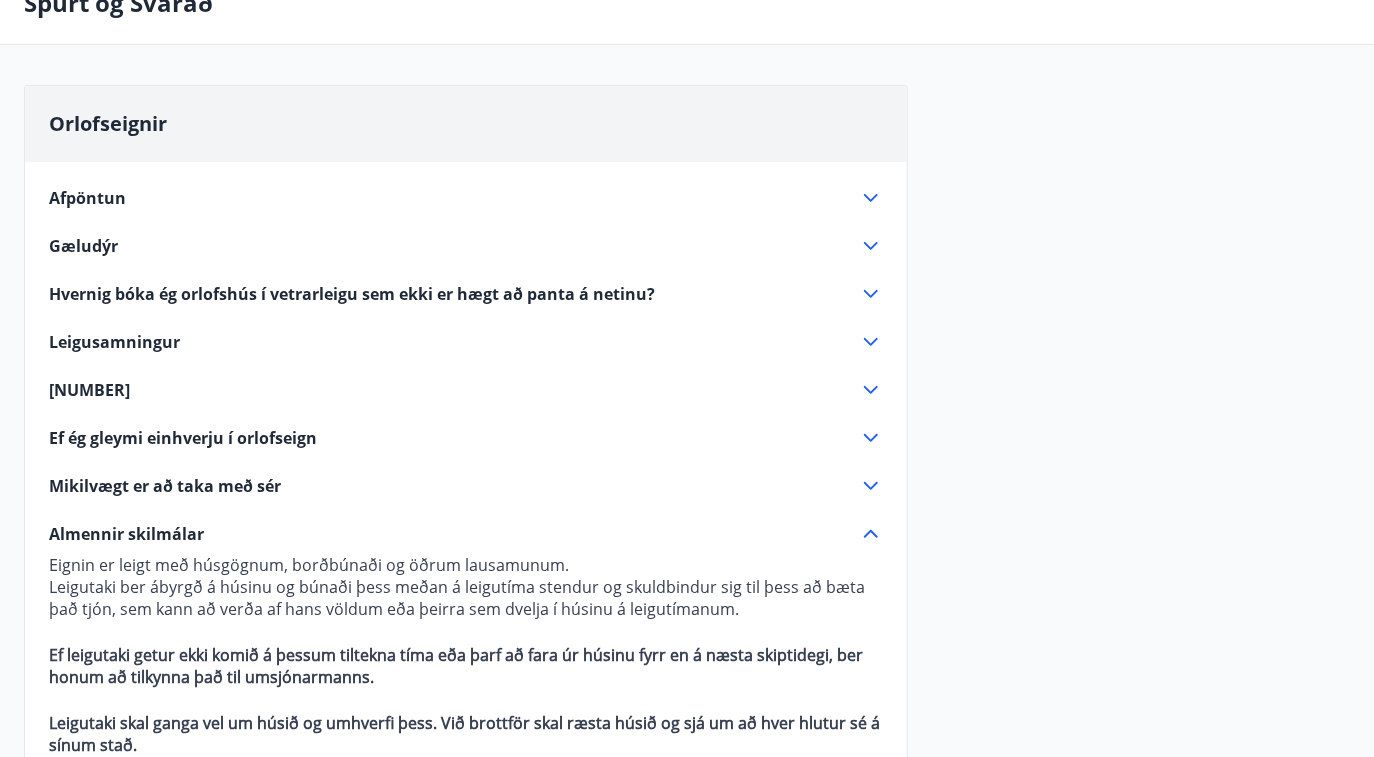 click on "Leigutaki ber ábyrgð á húsinu og búnaði þess meðan á leigutíma stendur og skuldbindur sig til þess að bæta það tjón, sem kann að verða af hans völdum eða þeirra sem dvelja í húsinu á leigutímanum." at bounding box center (466, 598) 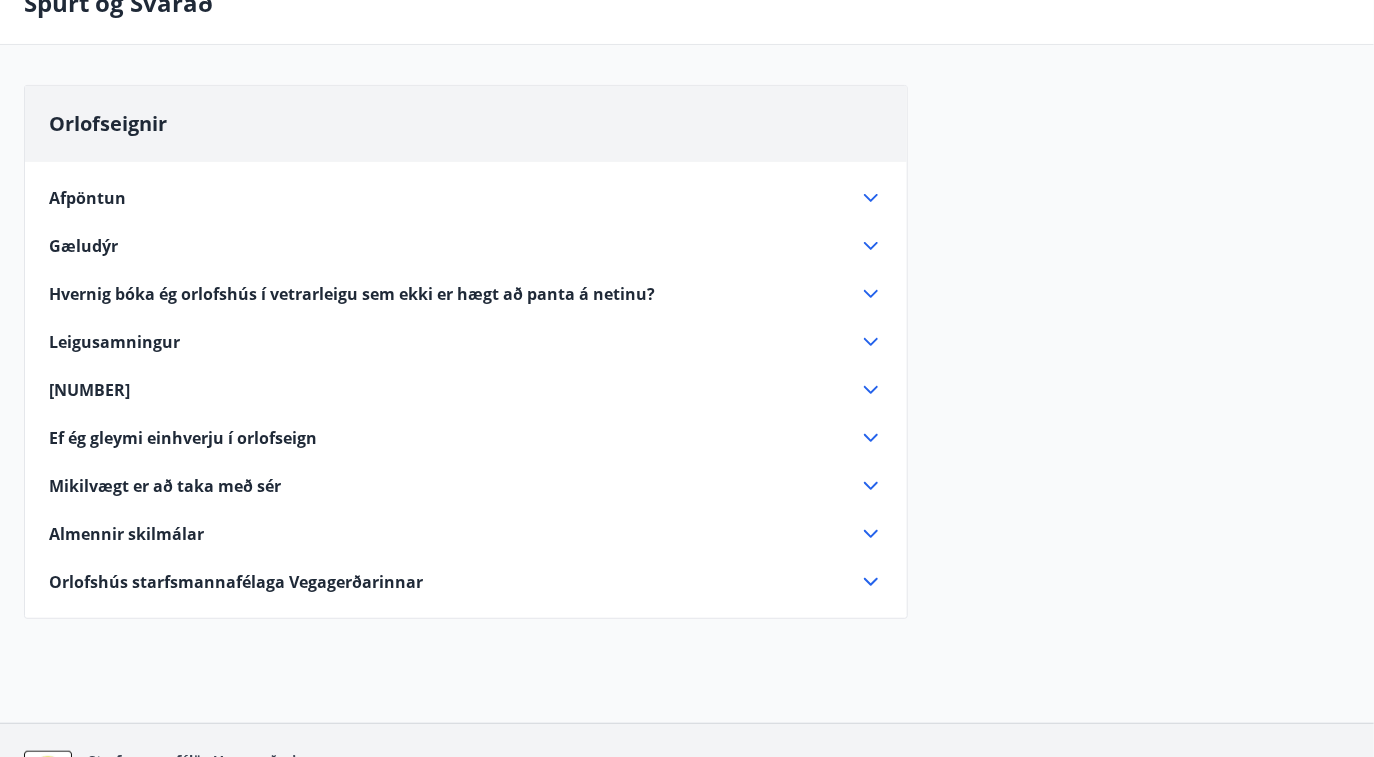 click 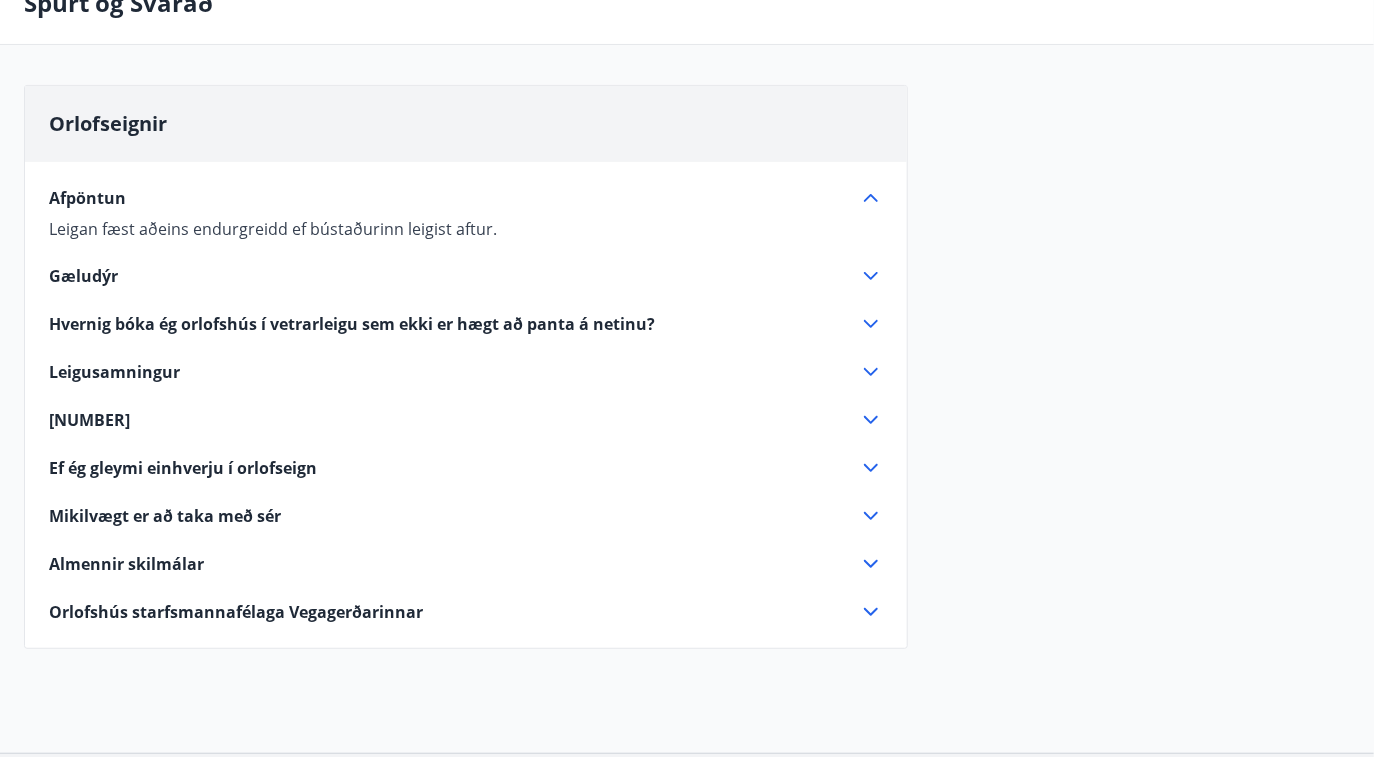 click 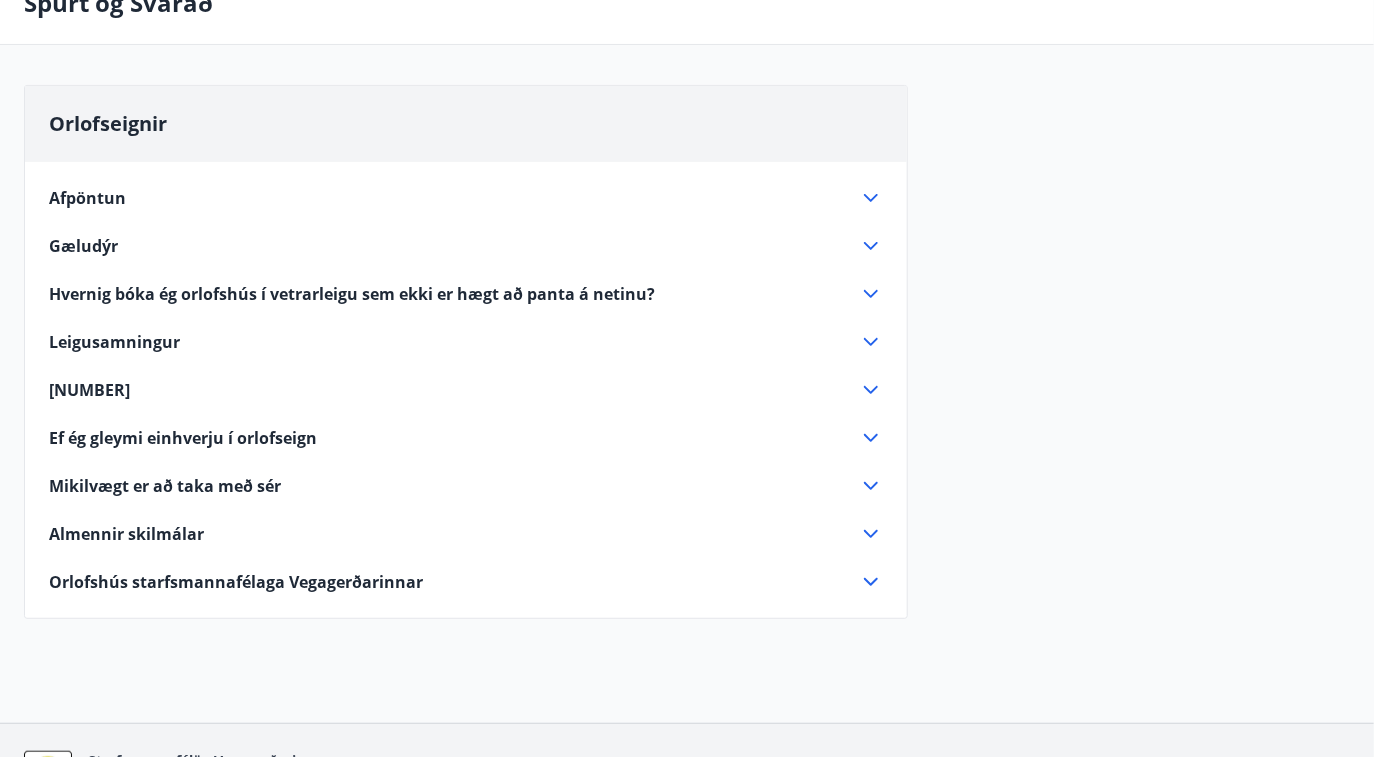 click 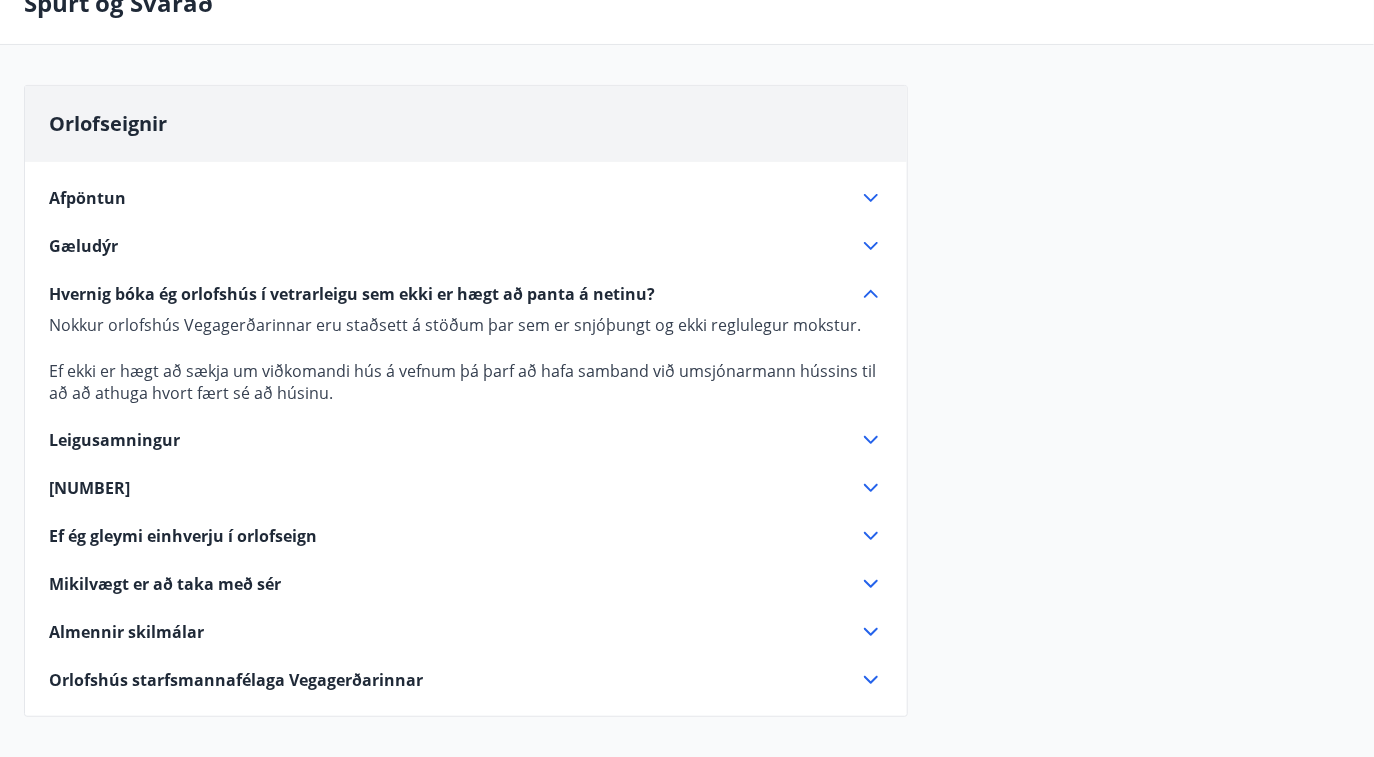 click 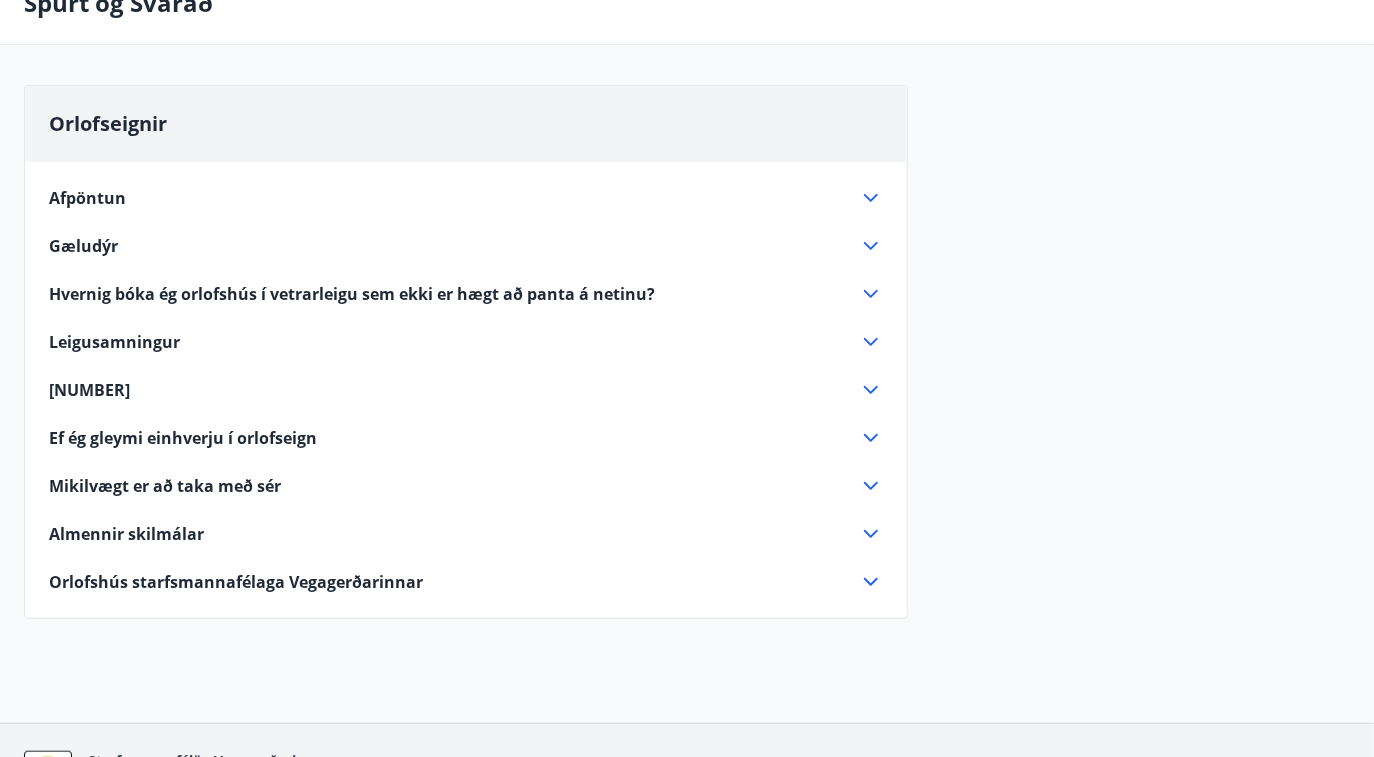 click 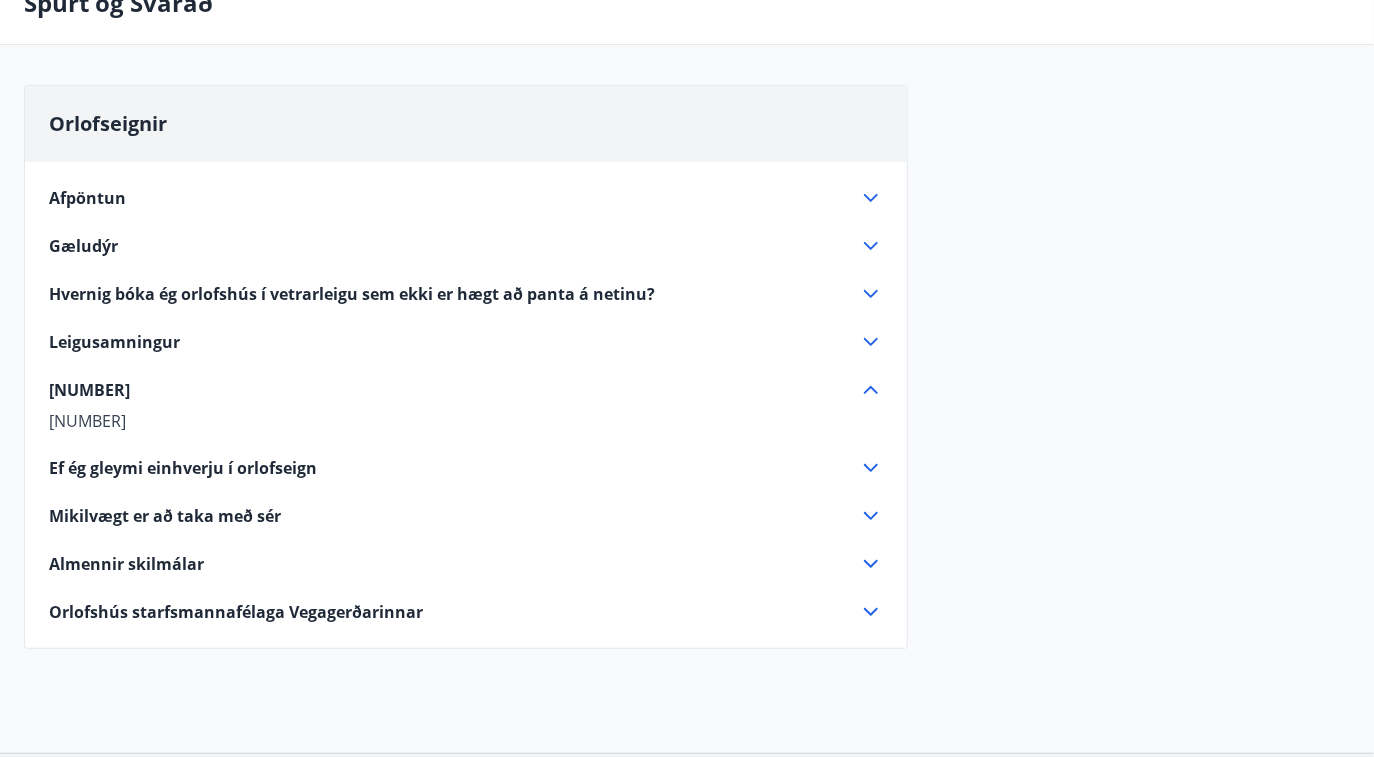 click 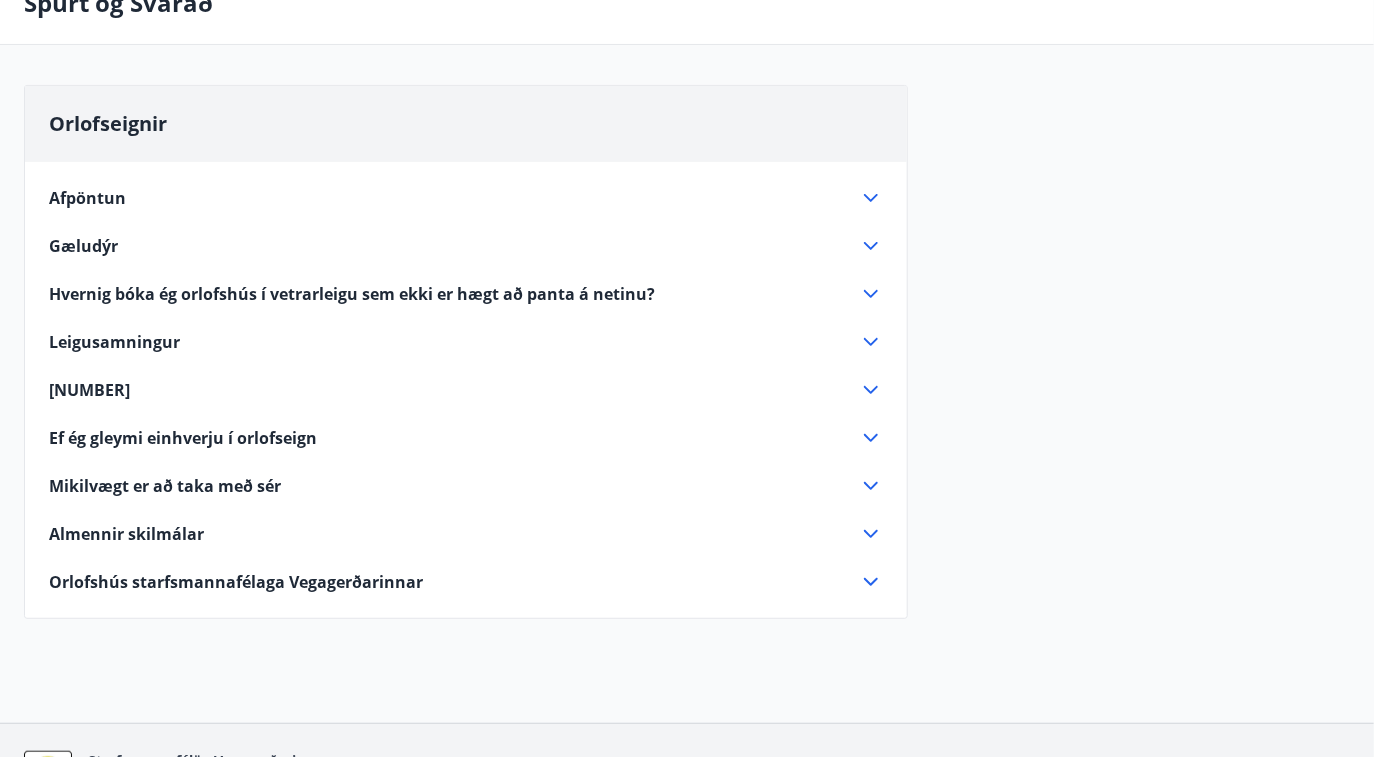 click 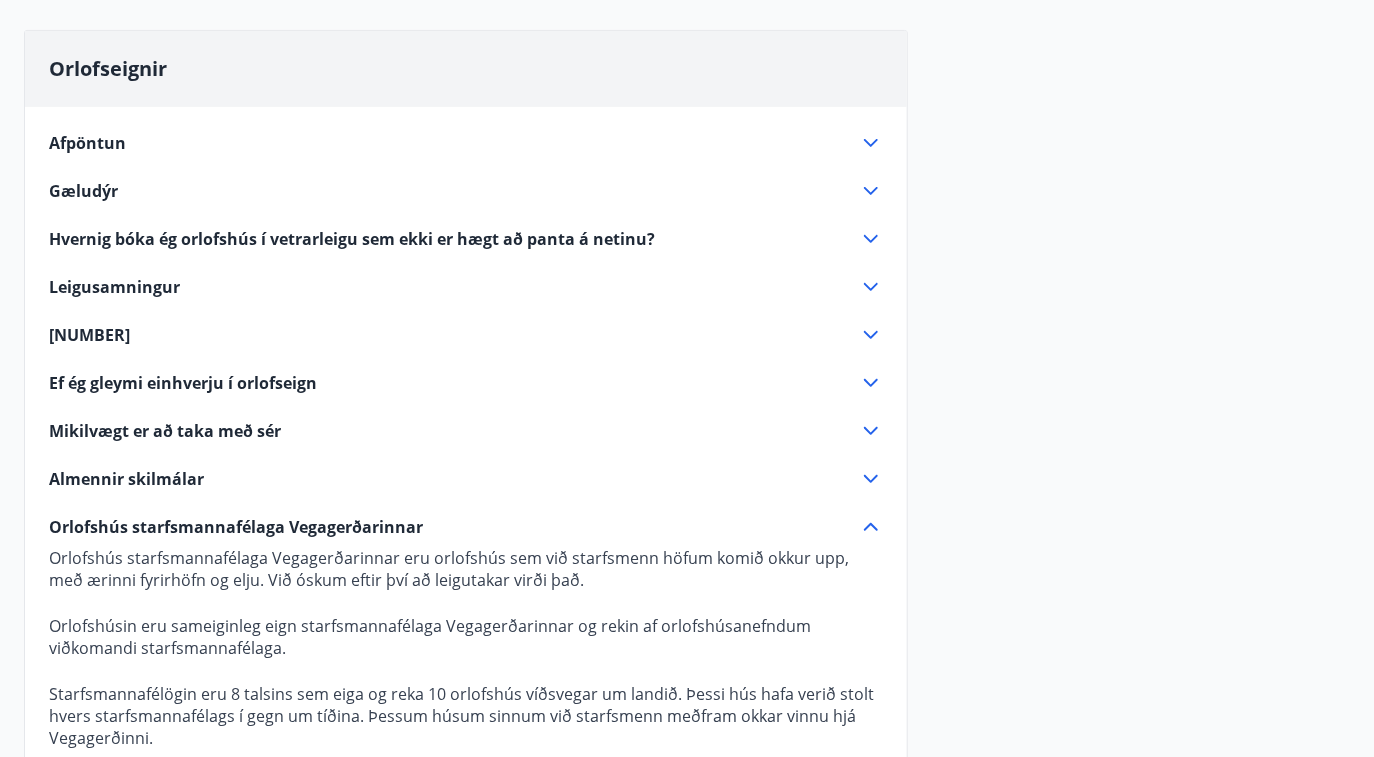 scroll, scrollTop: 0, scrollLeft: 0, axis: both 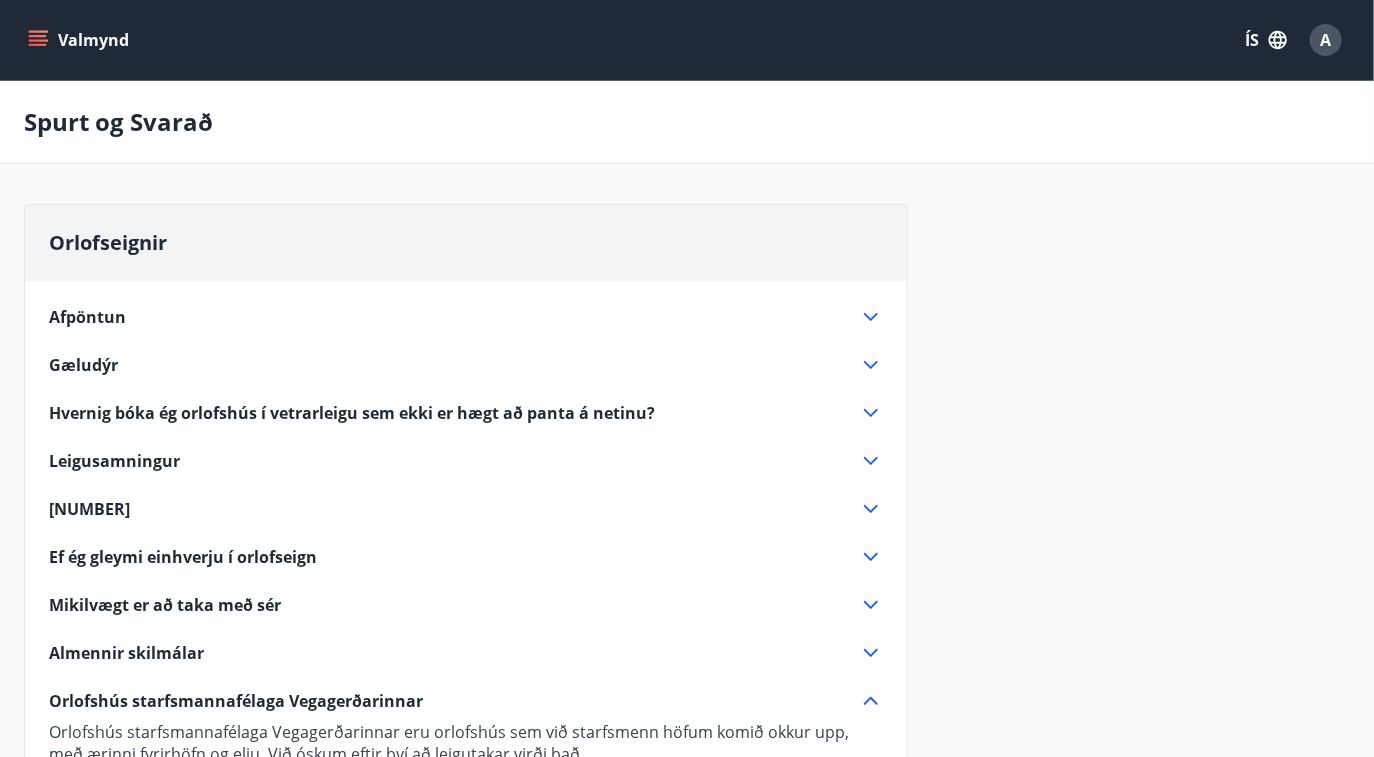 click 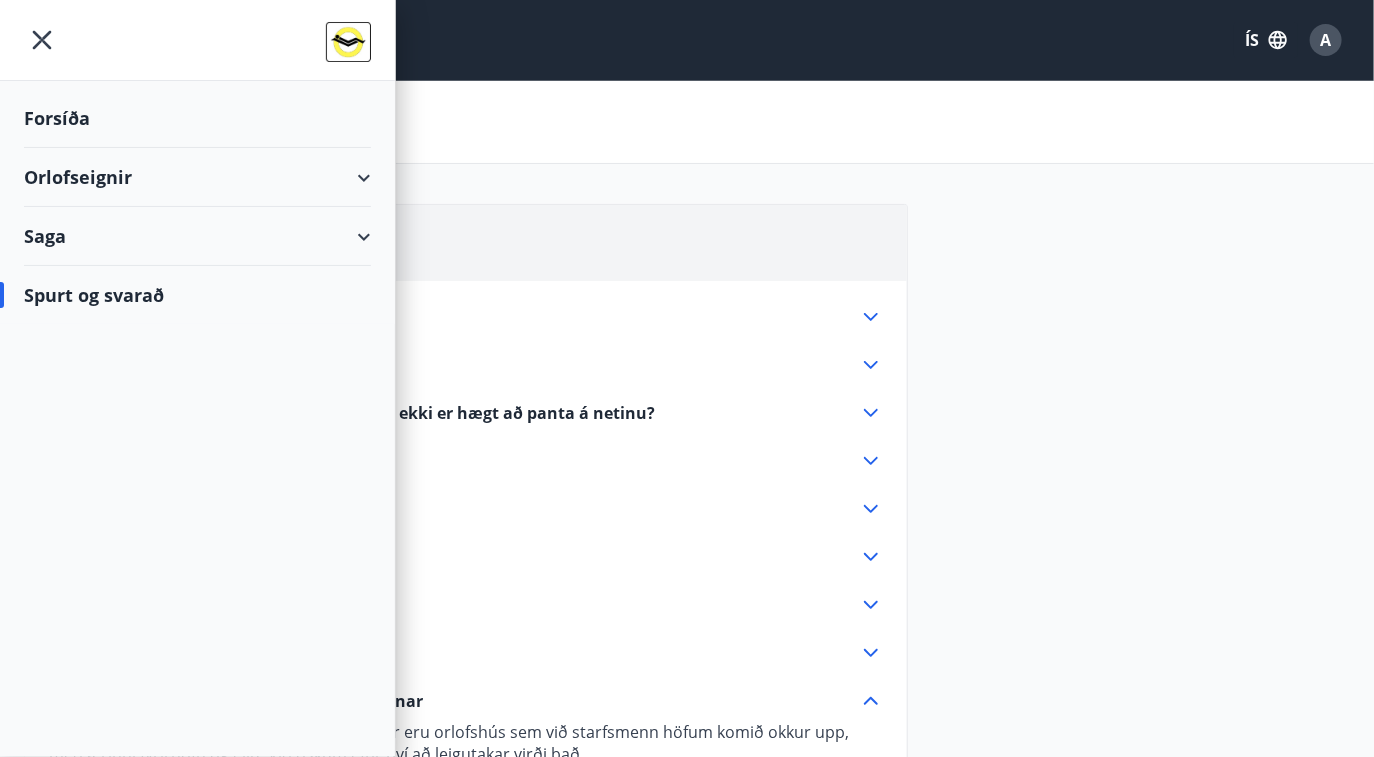 click on "Orlofseignir" at bounding box center (197, 177) 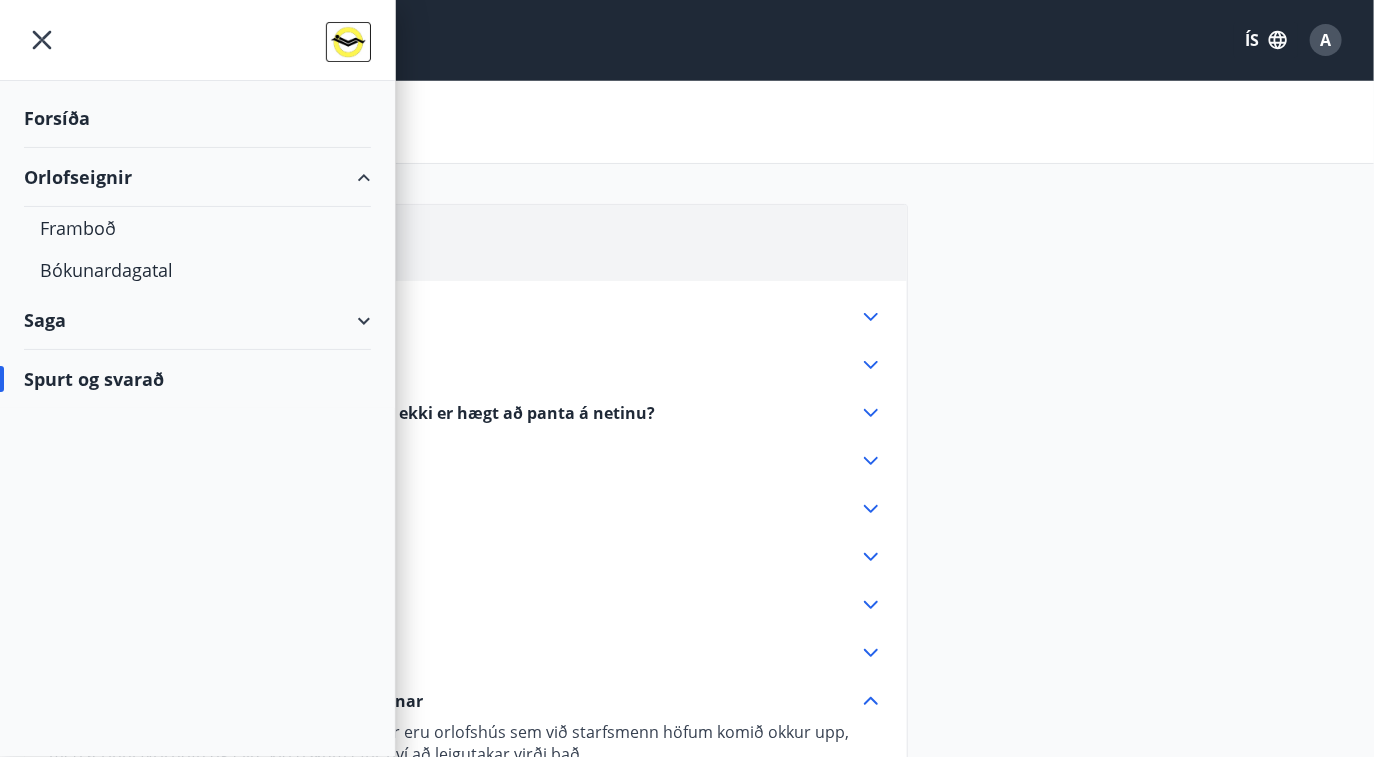 click on "Saga" at bounding box center [197, 320] 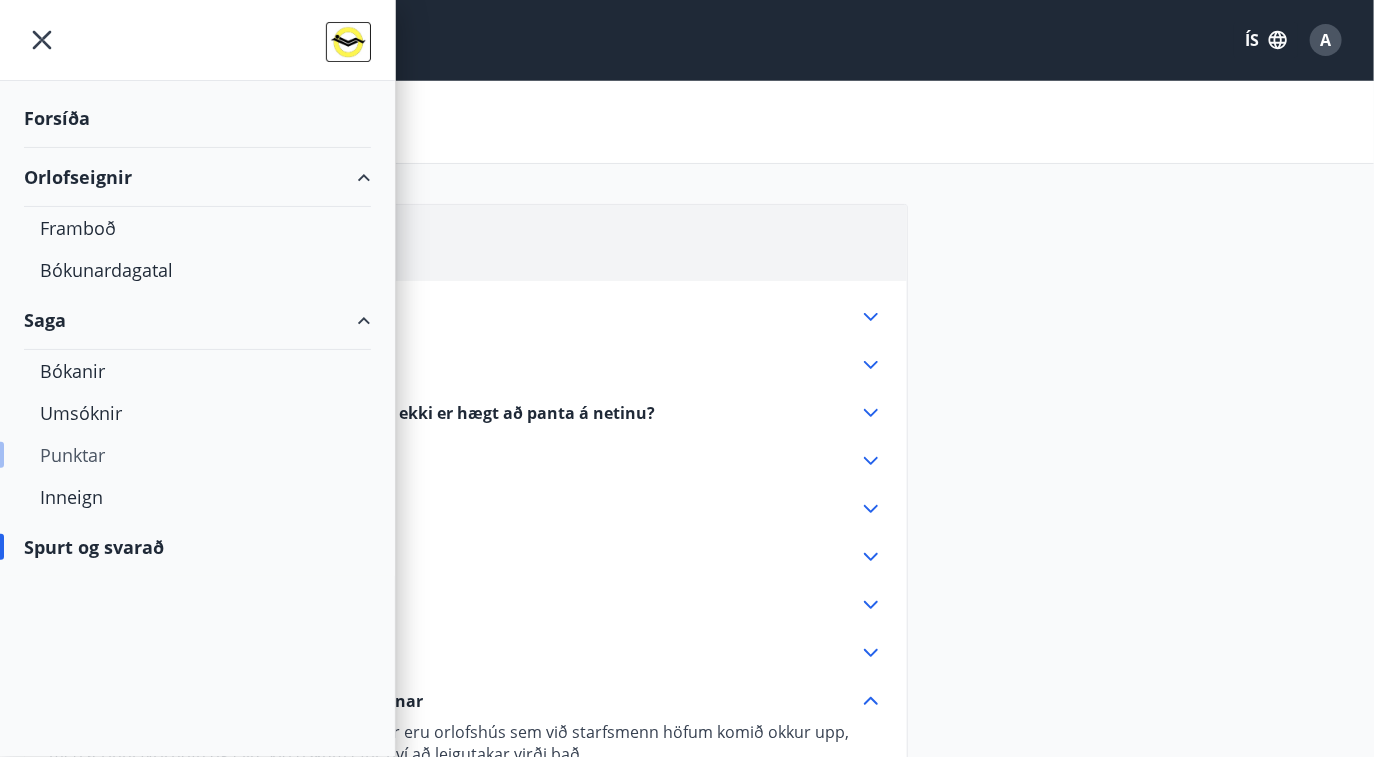 click on "Punktar" at bounding box center [197, 455] 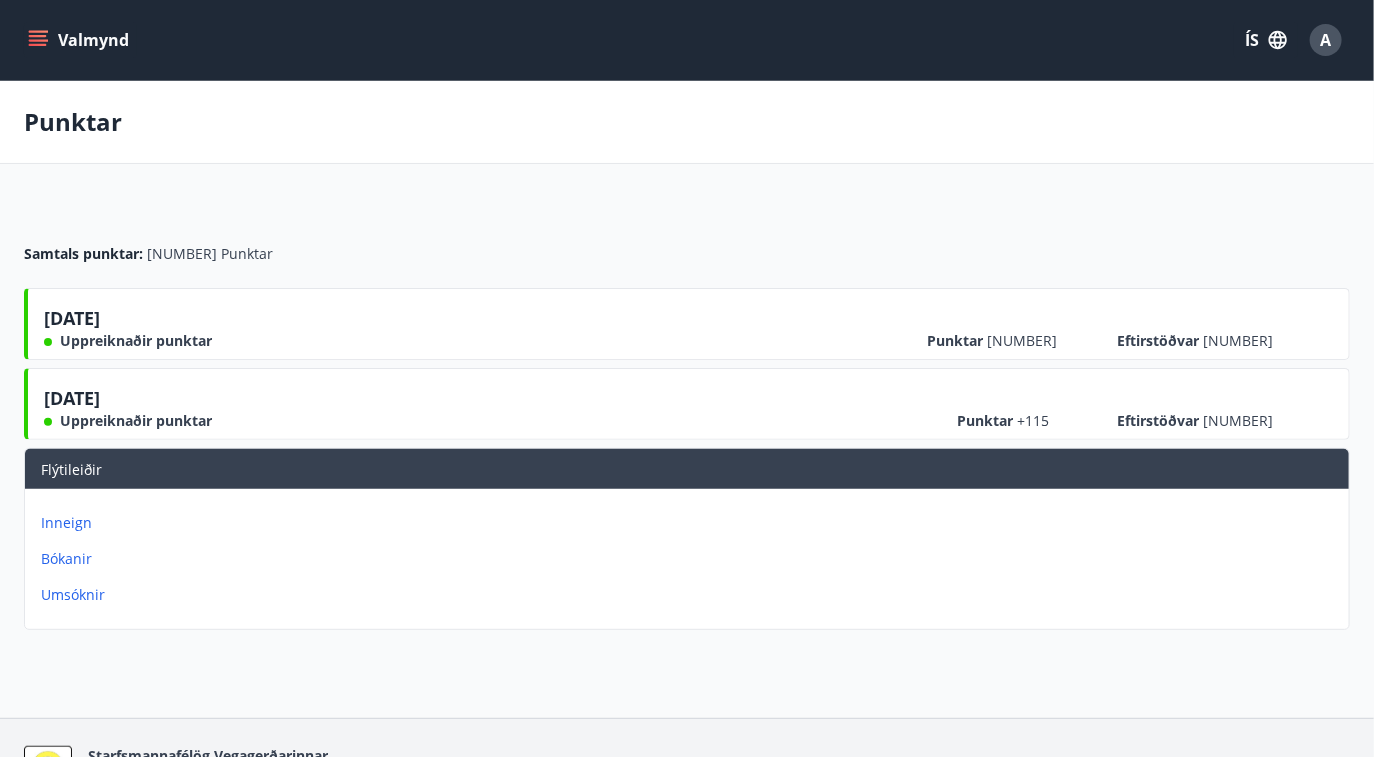 click on "Inneign" at bounding box center [691, 523] 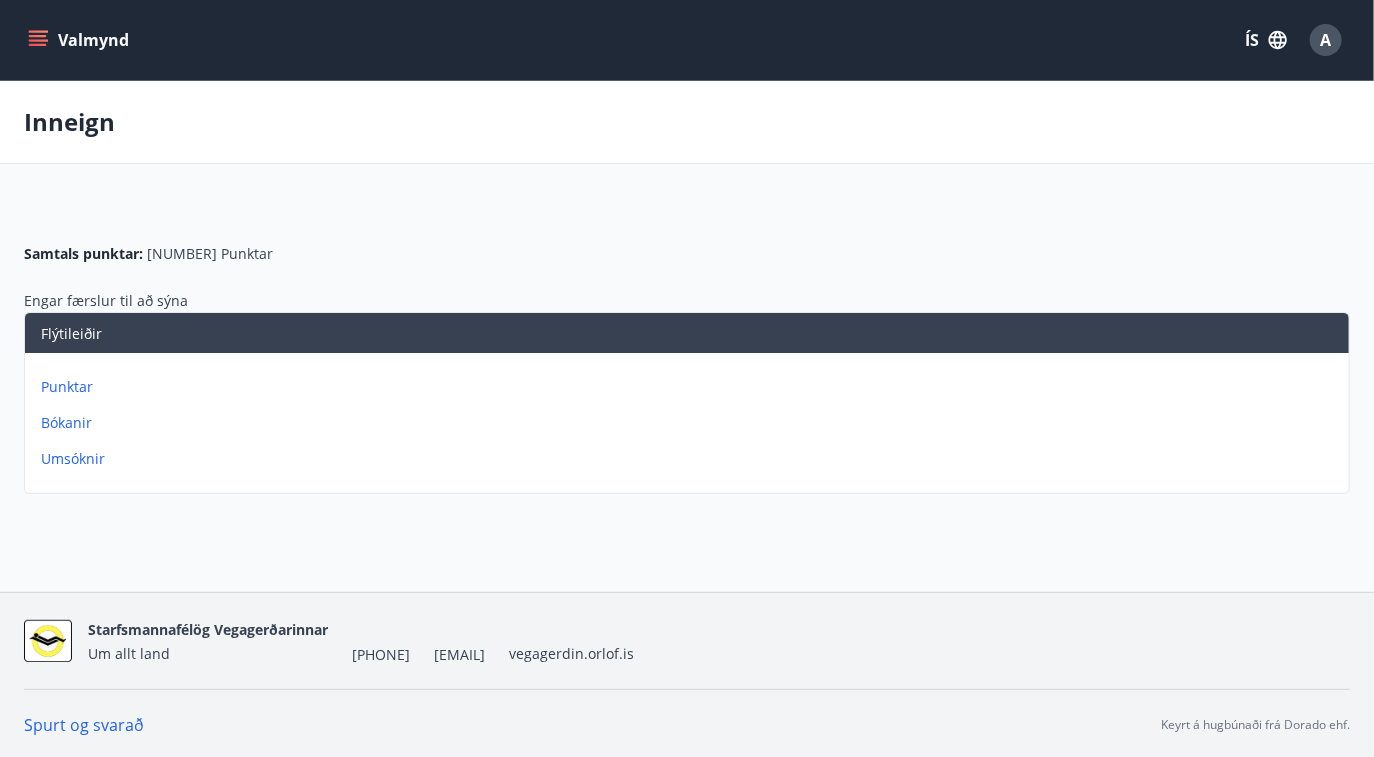 click on "Bókanir" at bounding box center [691, 423] 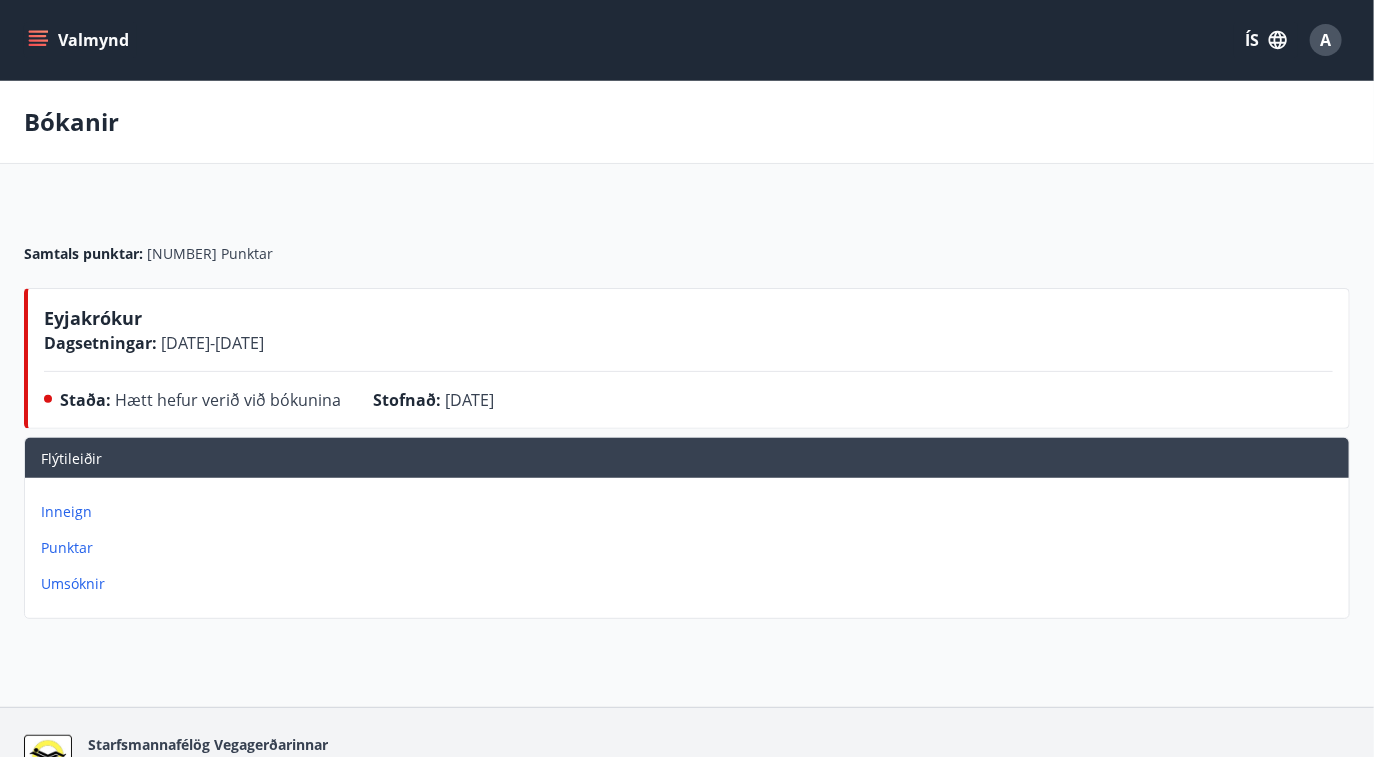 click on "Umsóknir" at bounding box center [691, 584] 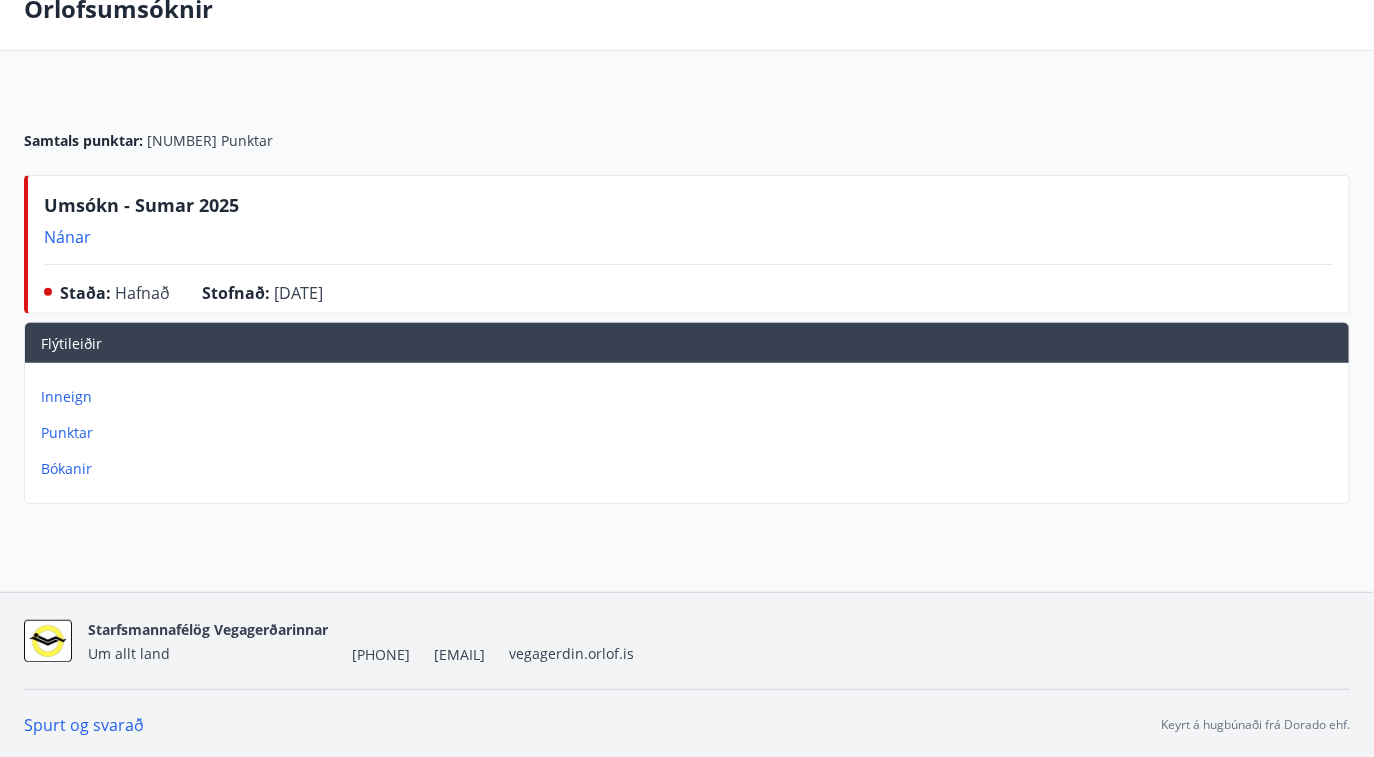 scroll, scrollTop: 0, scrollLeft: 0, axis: both 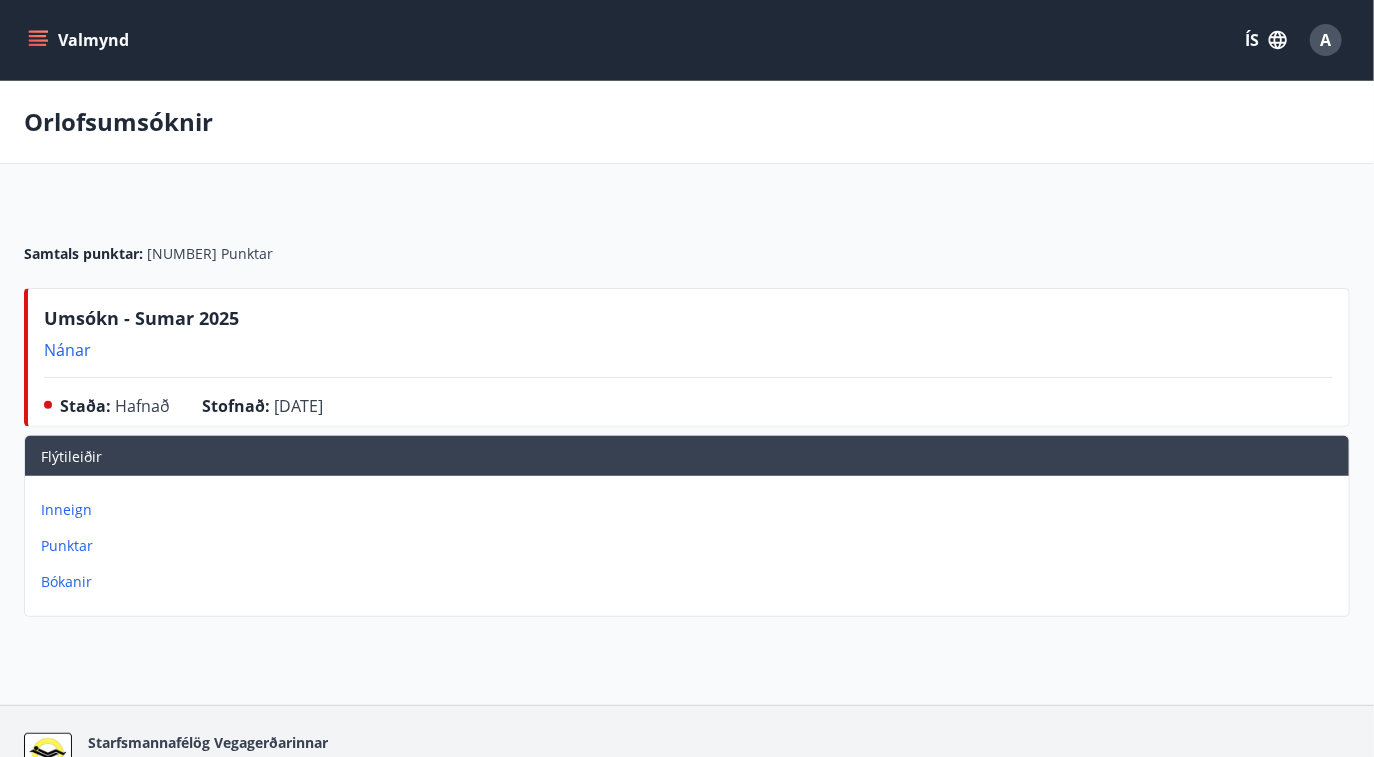 click 